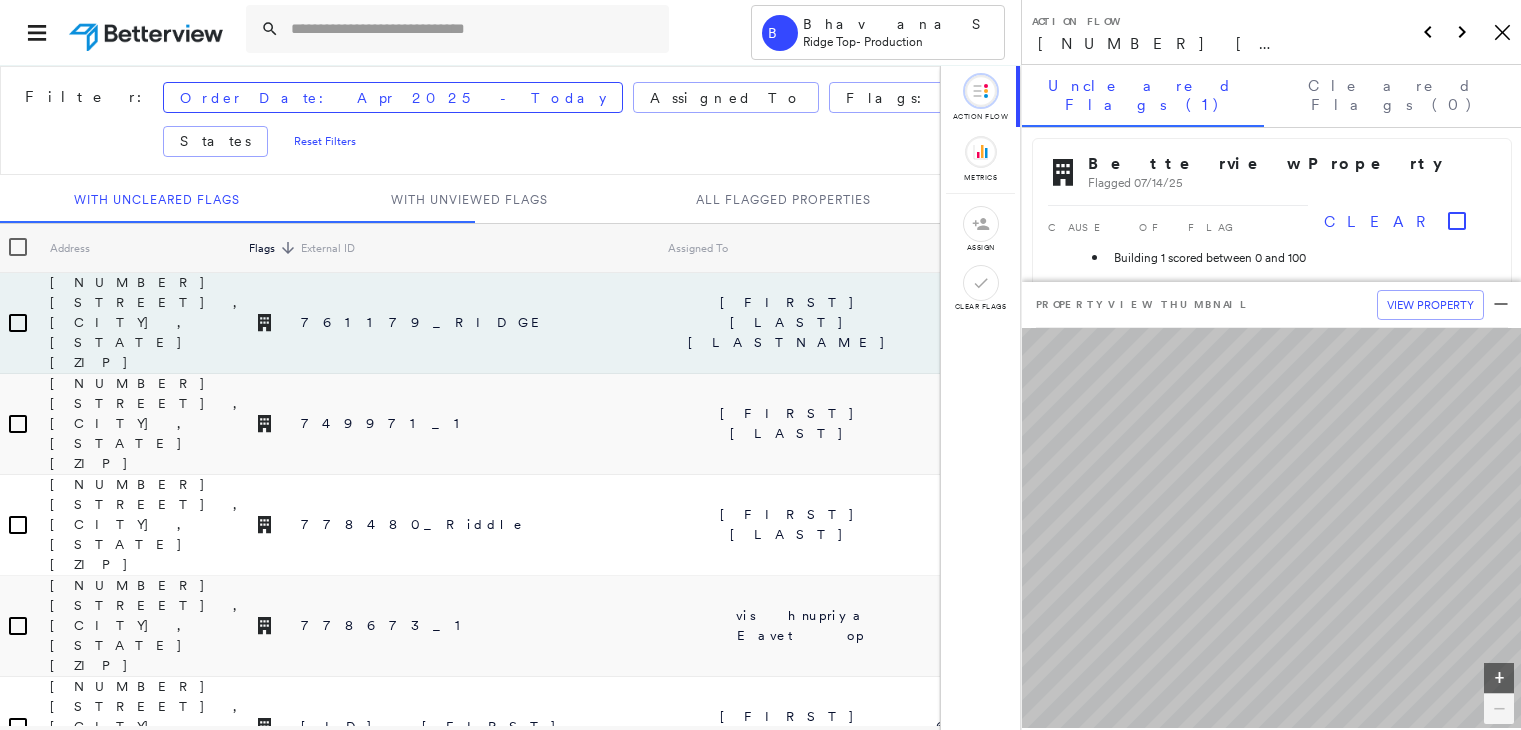 scroll, scrollTop: 0, scrollLeft: 0, axis: both 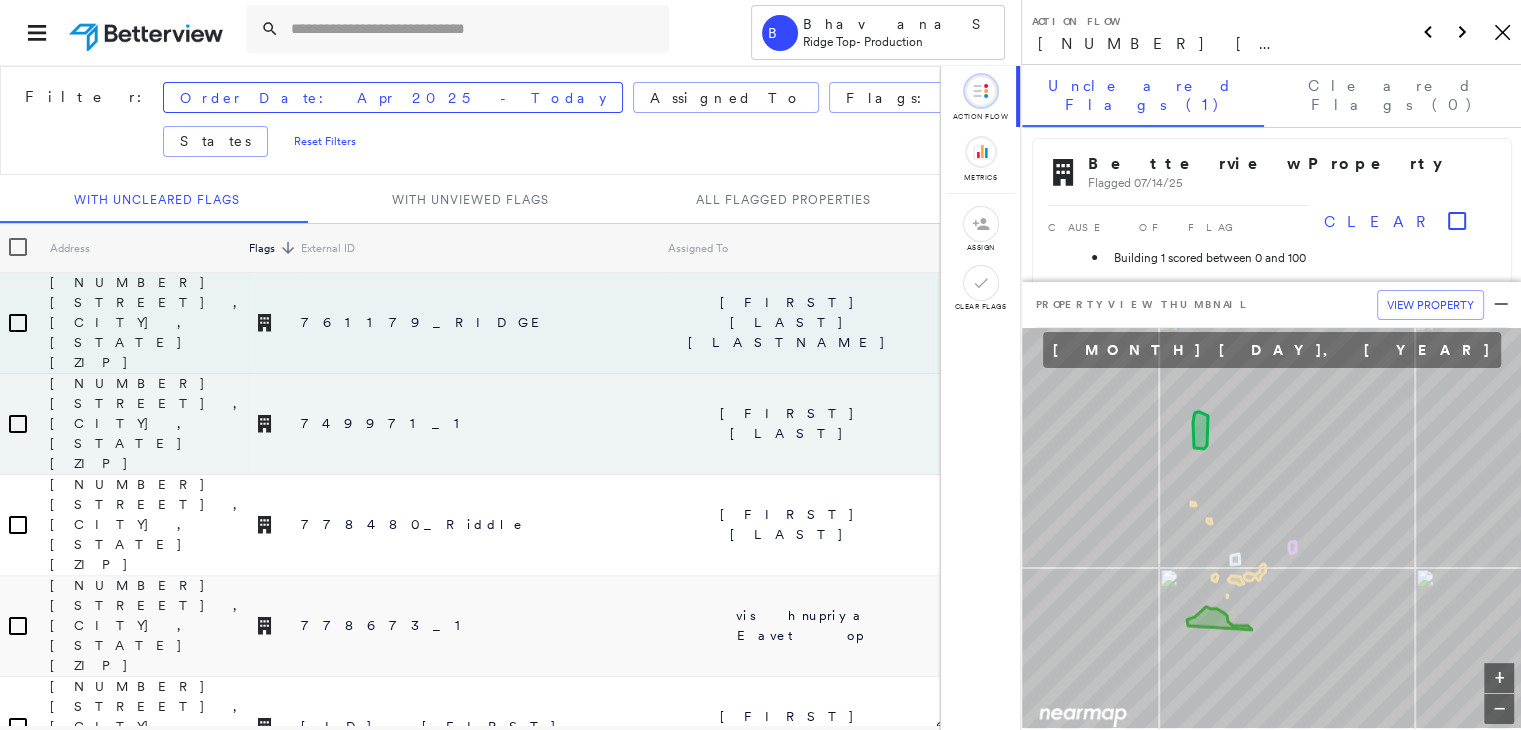 click on "749971_1" at bounding box center (484, 424) 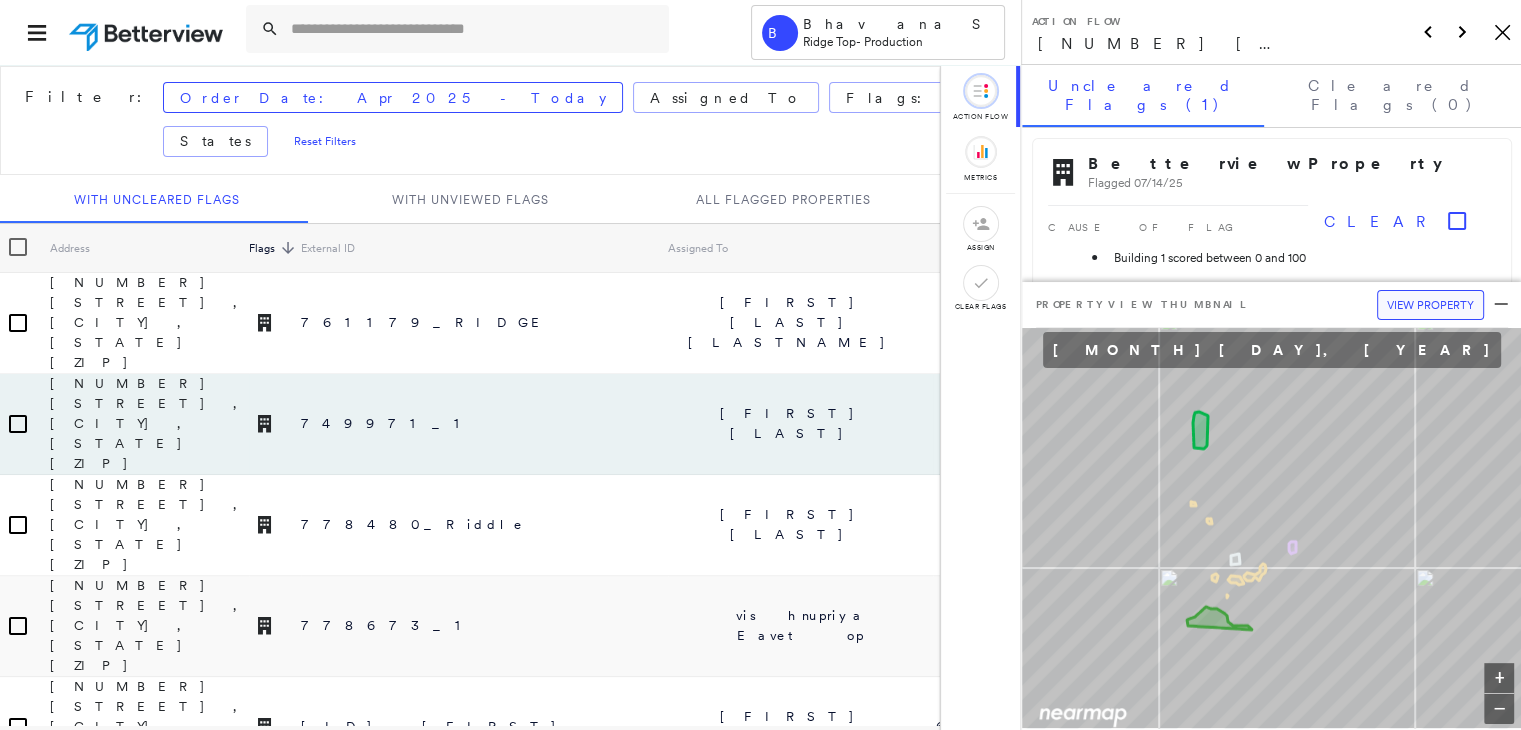 click on "View Property" at bounding box center (1430, 305) 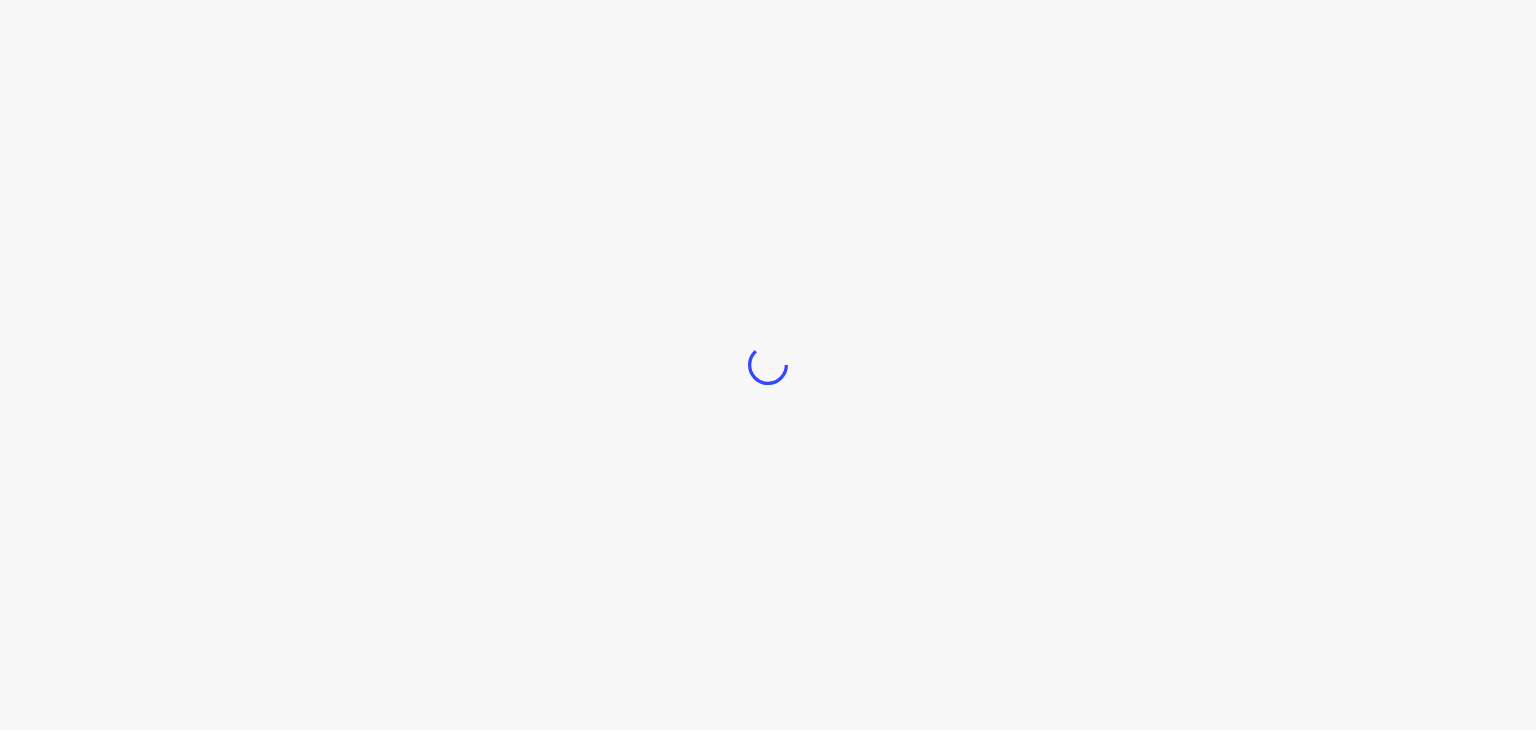 scroll, scrollTop: 0, scrollLeft: 0, axis: both 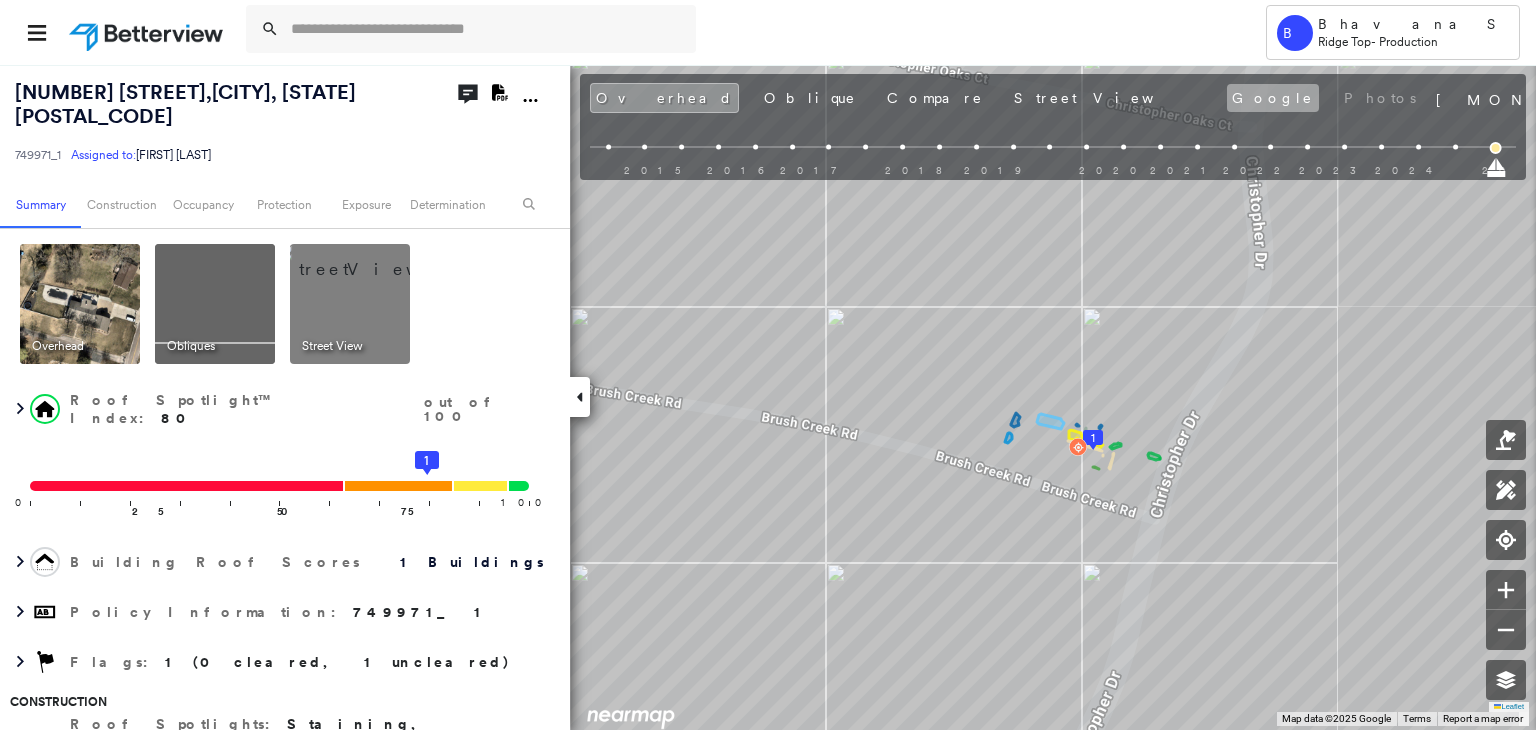 click on "Google" at bounding box center [1273, 98] 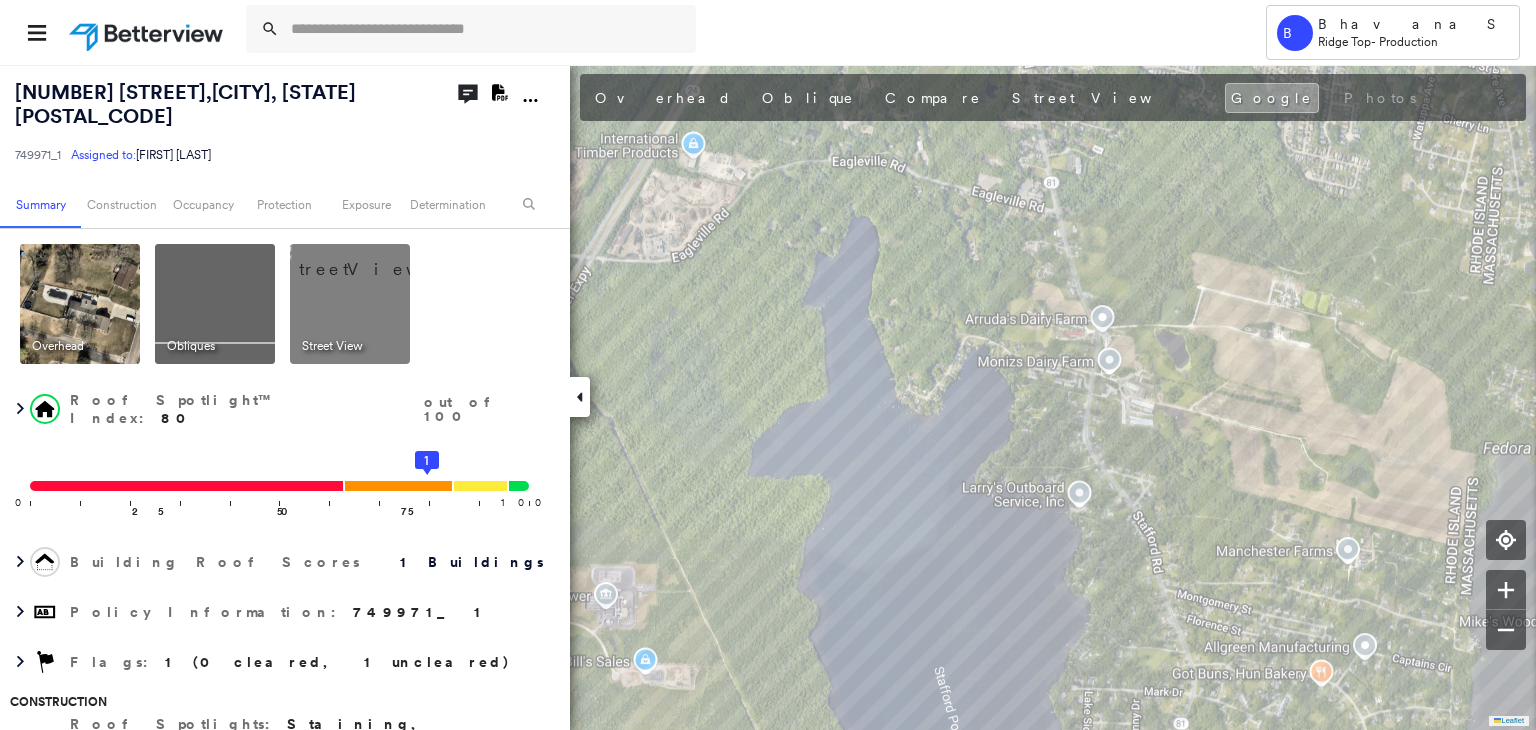 scroll, scrollTop: 0, scrollLeft: 0, axis: both 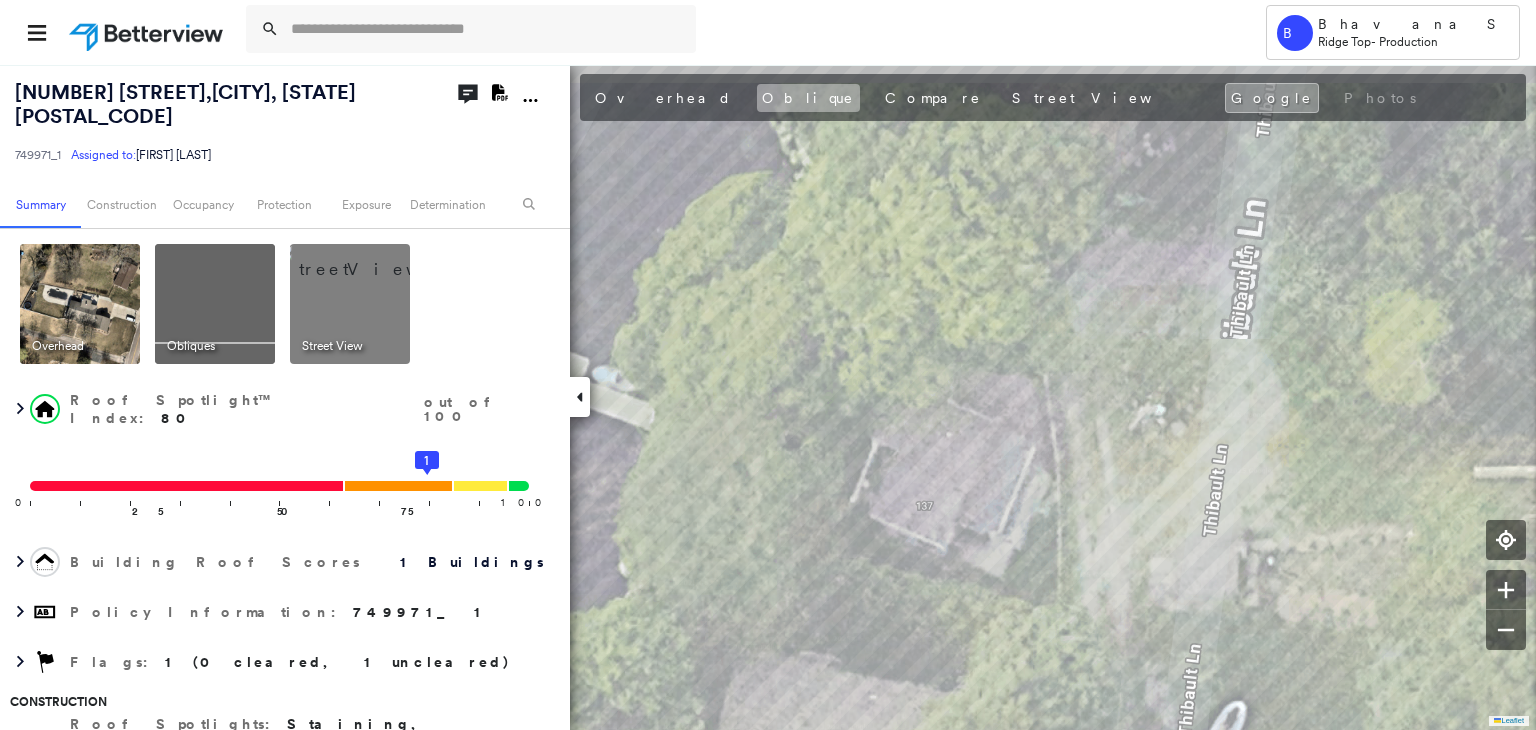 click on "Oblique" at bounding box center [808, 98] 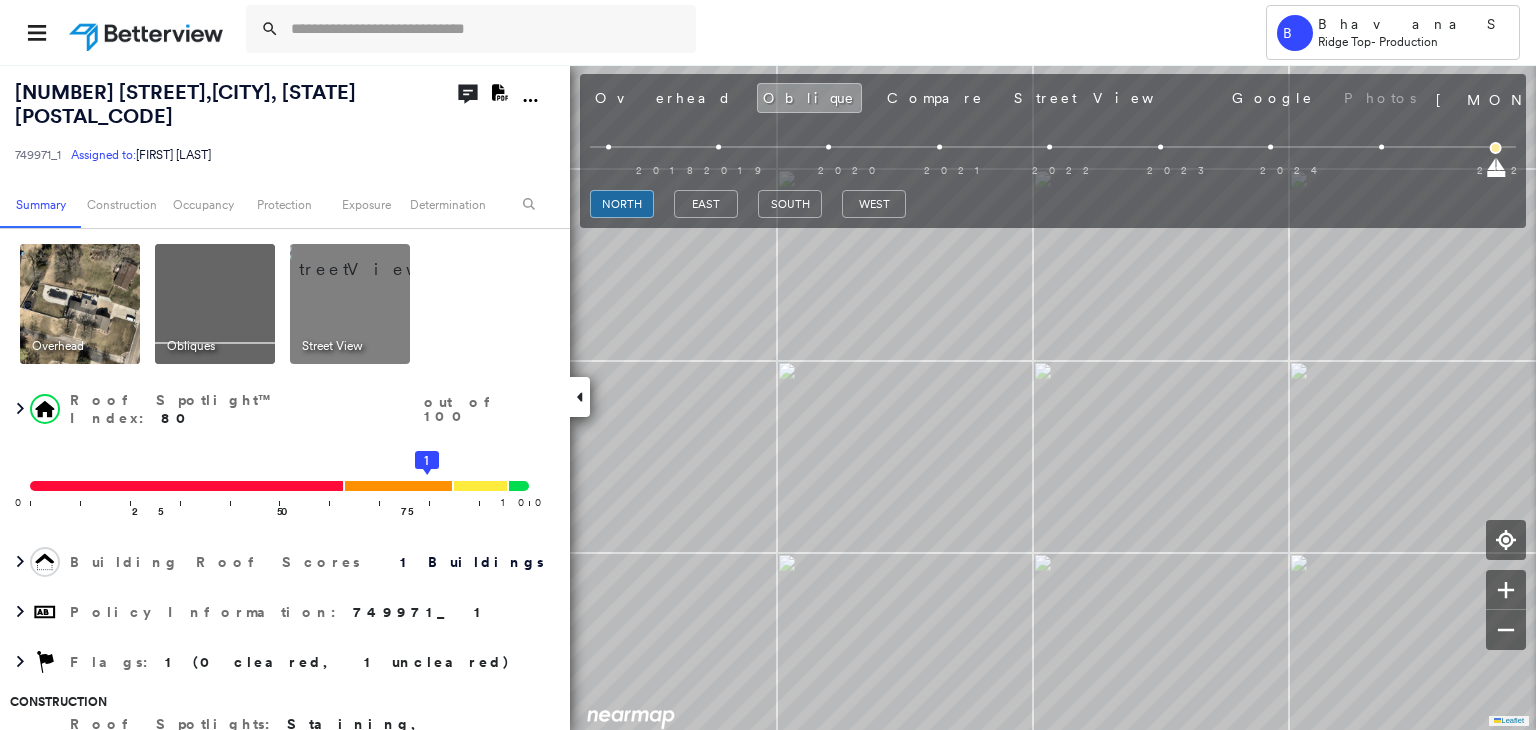 drag, startPoint x: 652, startPoint y: 102, endPoint x: 696, endPoint y: 133, distance: 53.823788 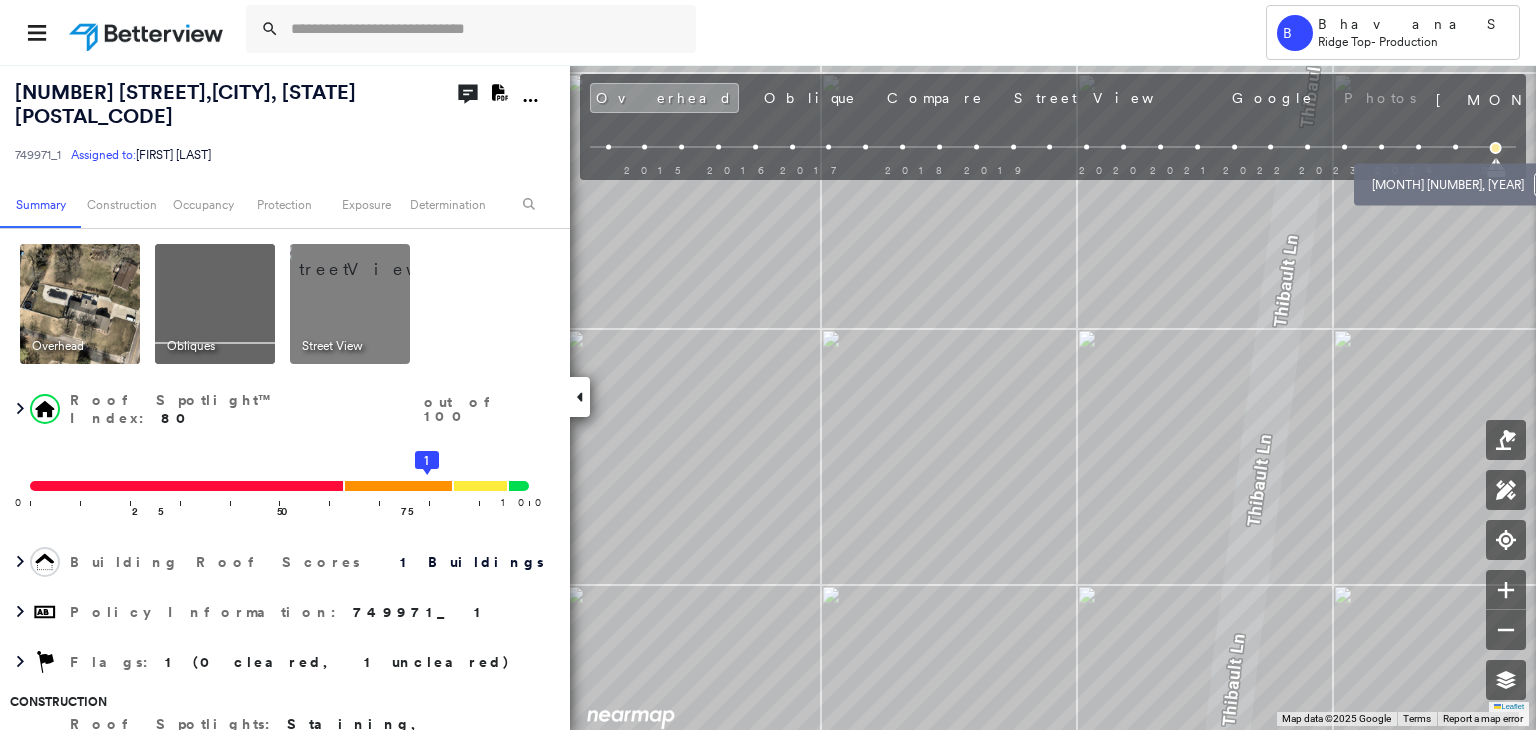click at bounding box center (1455, 147) 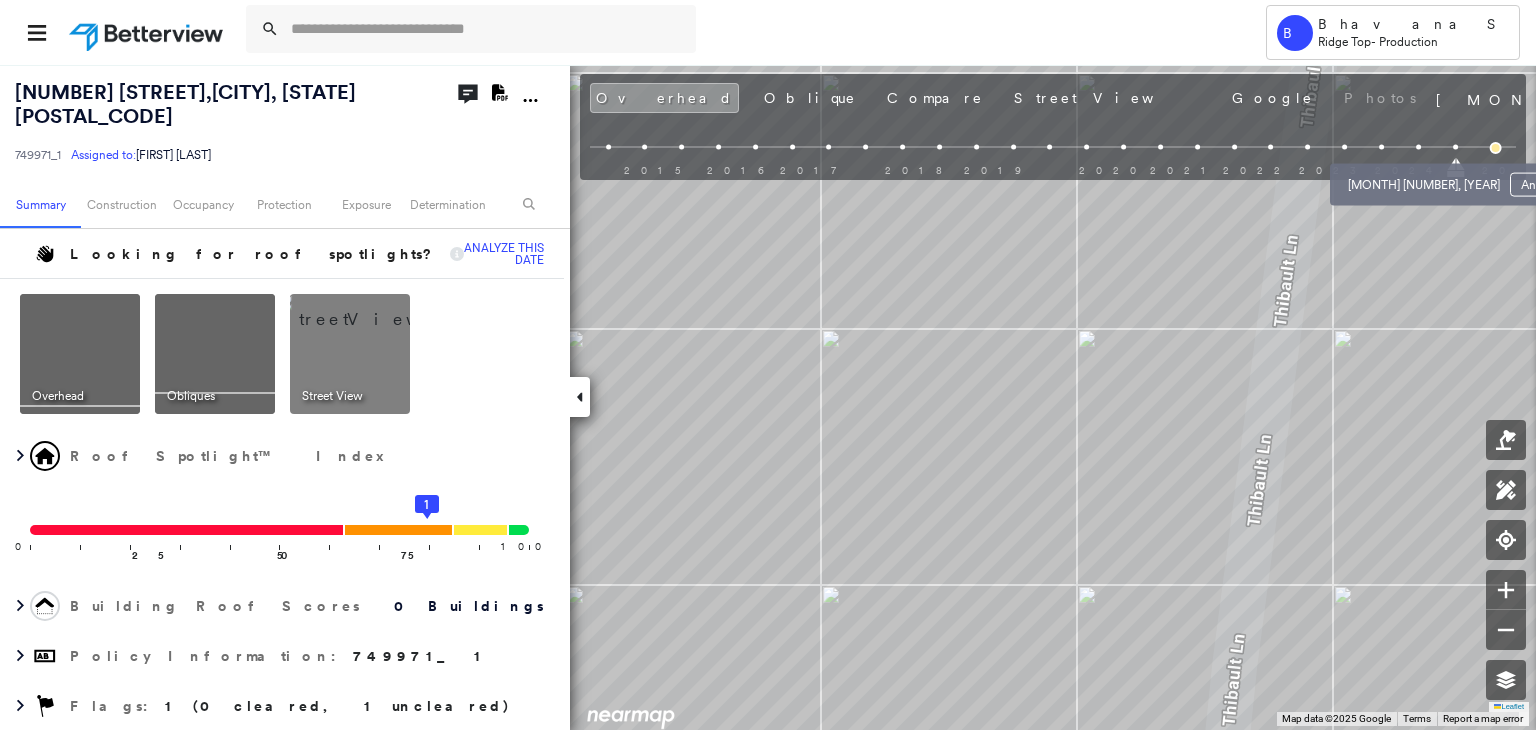 click at bounding box center (1418, 147) 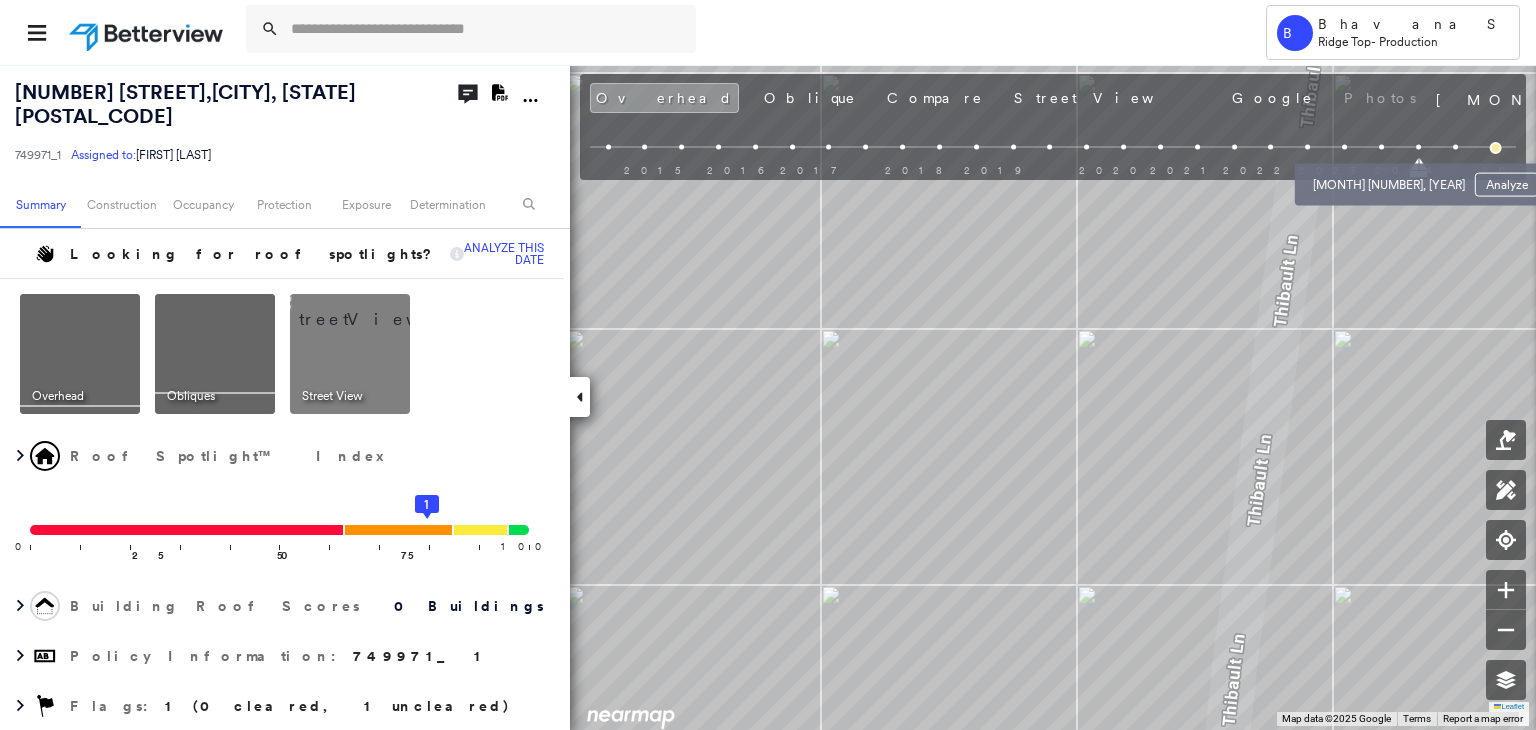 click at bounding box center [1381, 147] 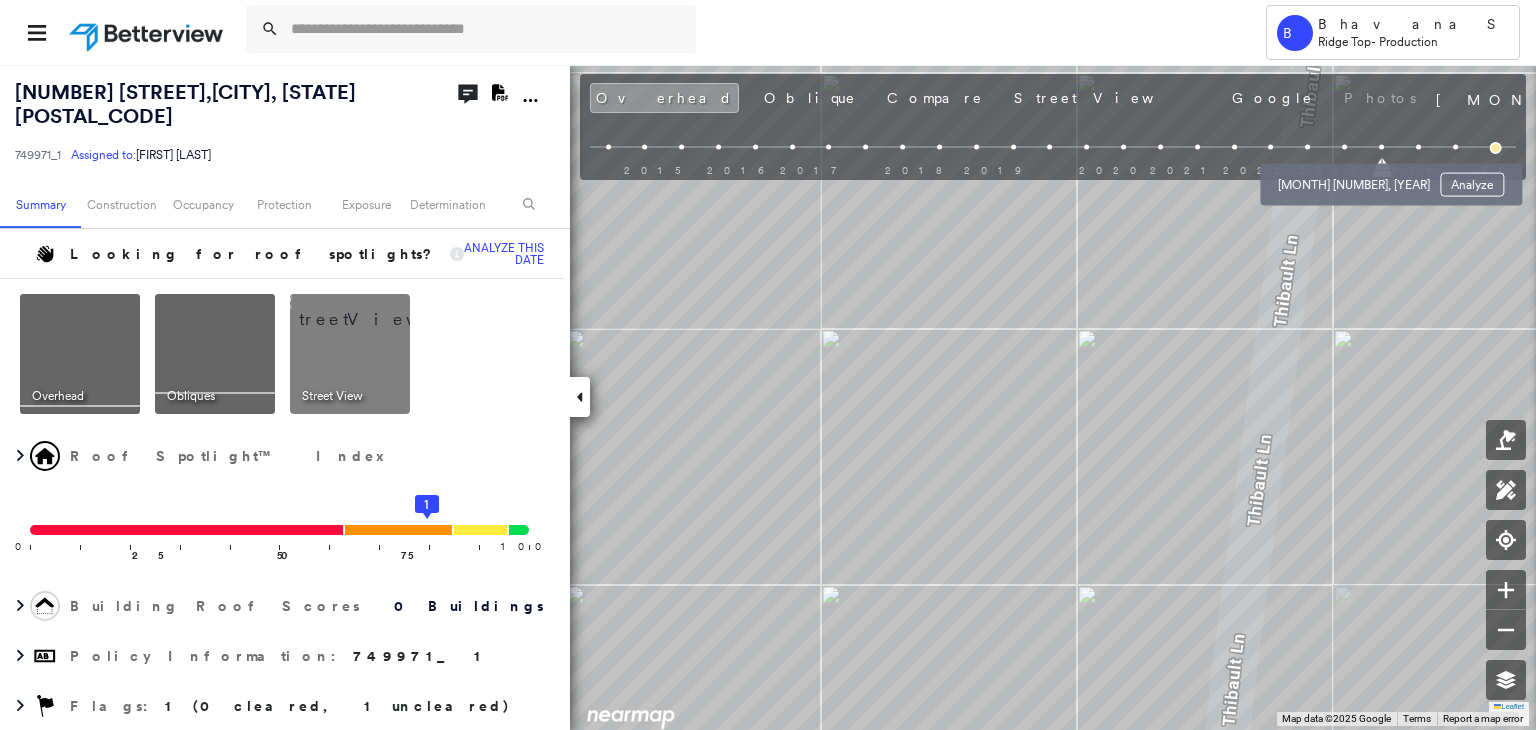 click at bounding box center (1344, 147) 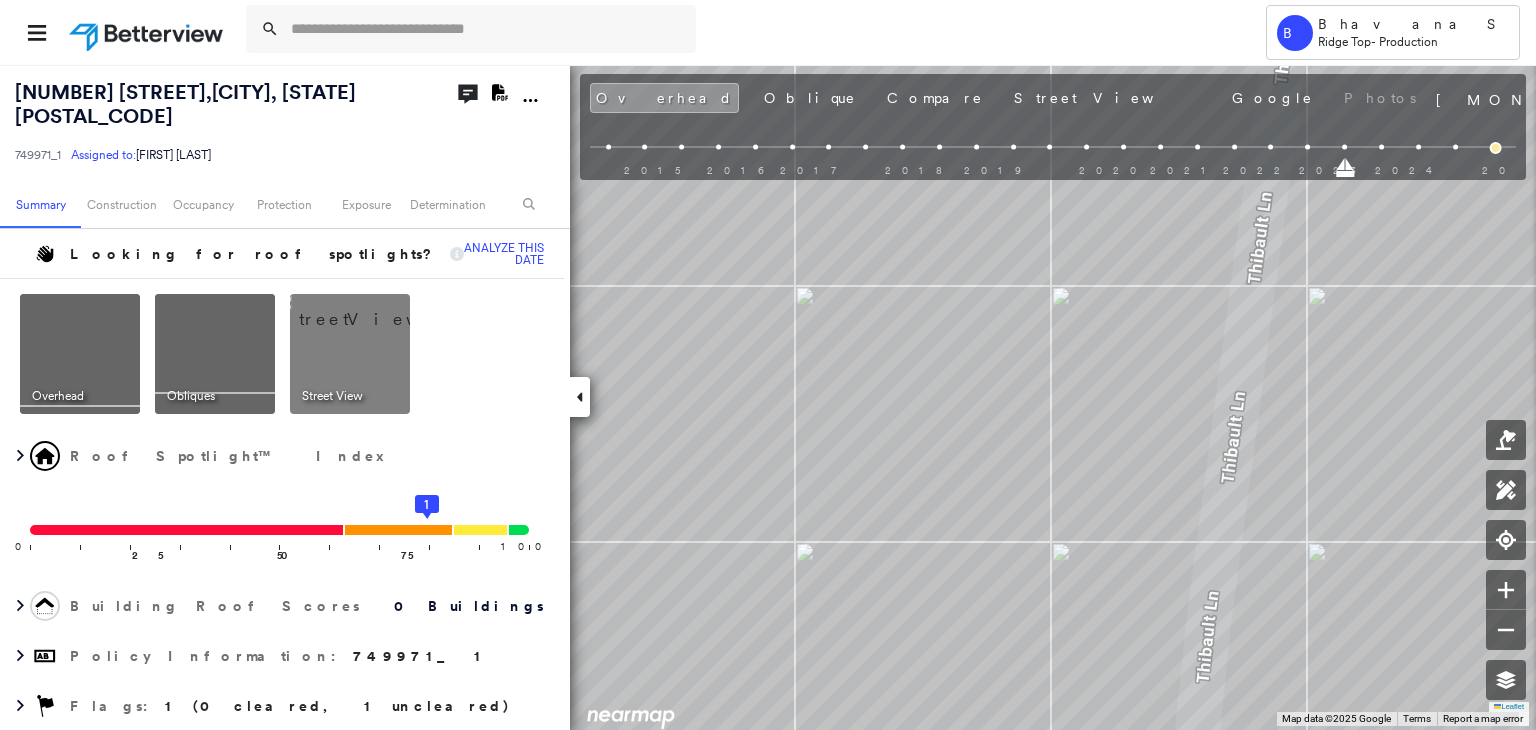 click at bounding box center (1496, 148) 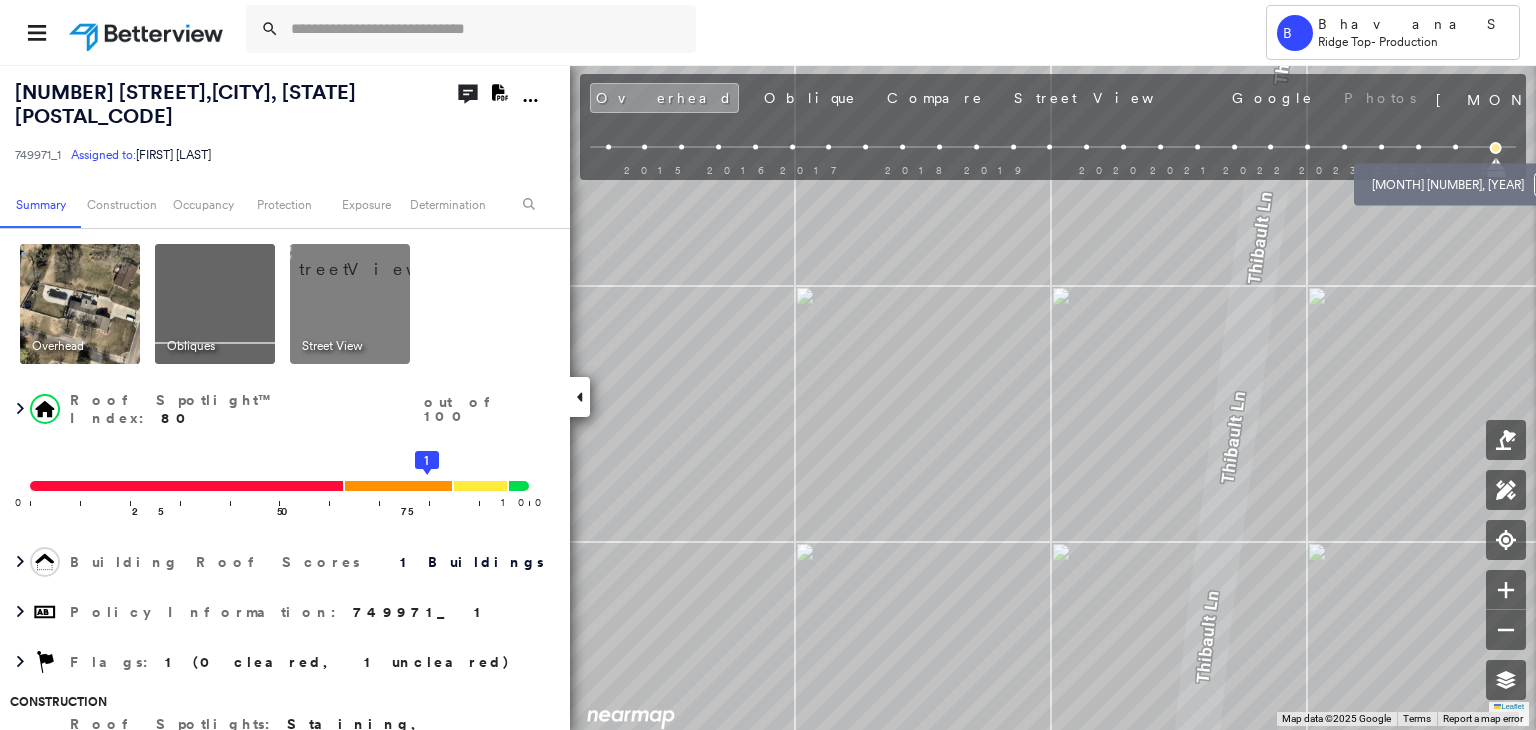 click at bounding box center [1455, 147] 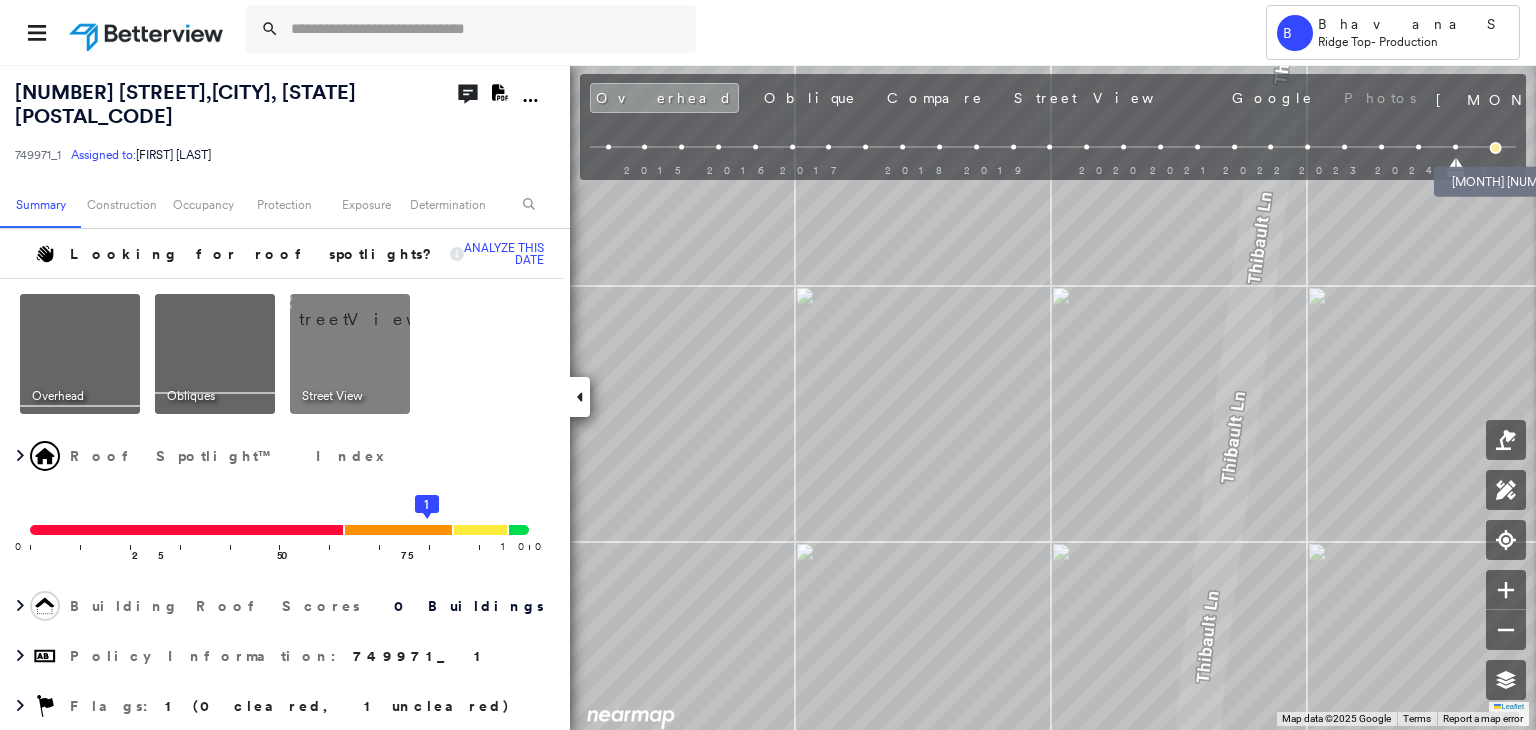 click at bounding box center [1496, 148] 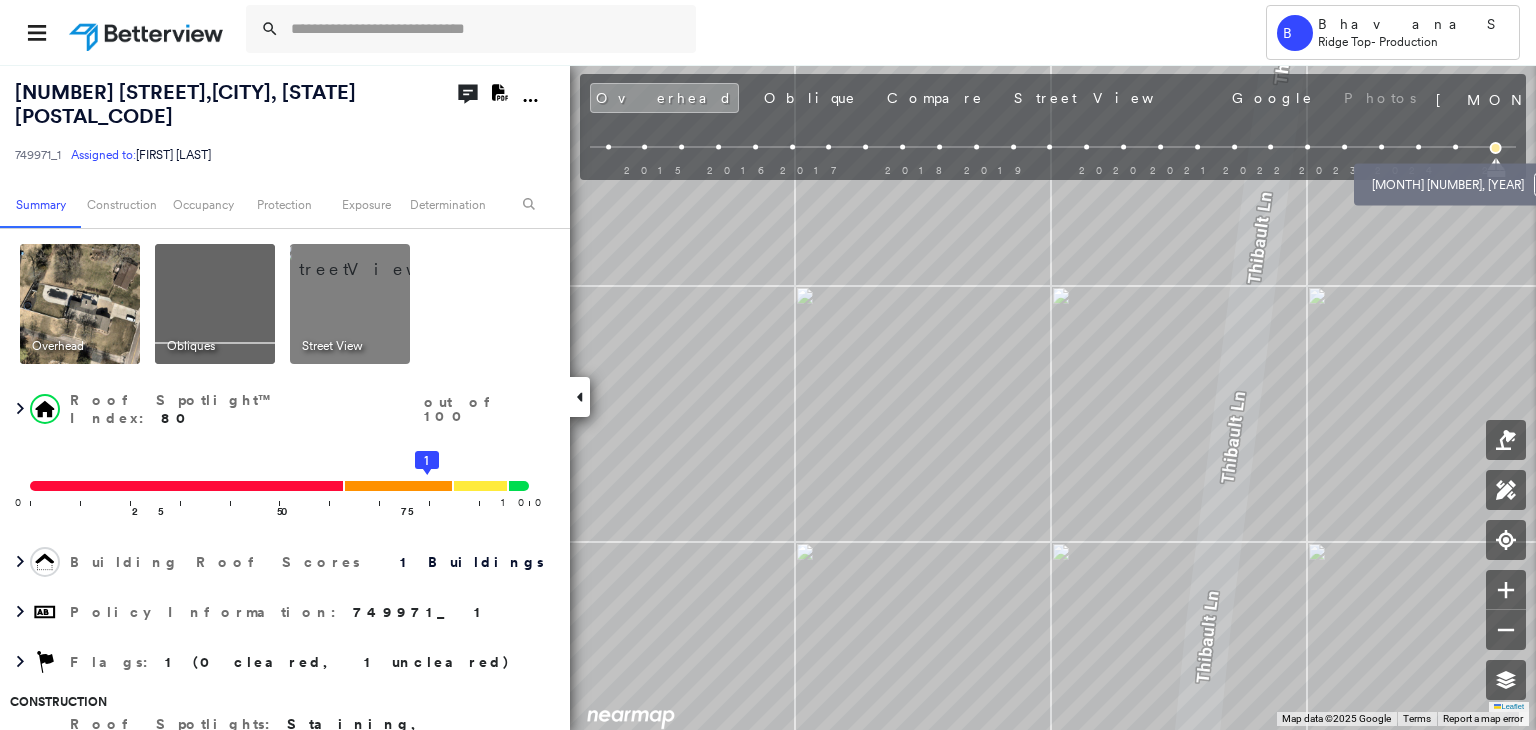click at bounding box center [1455, 147] 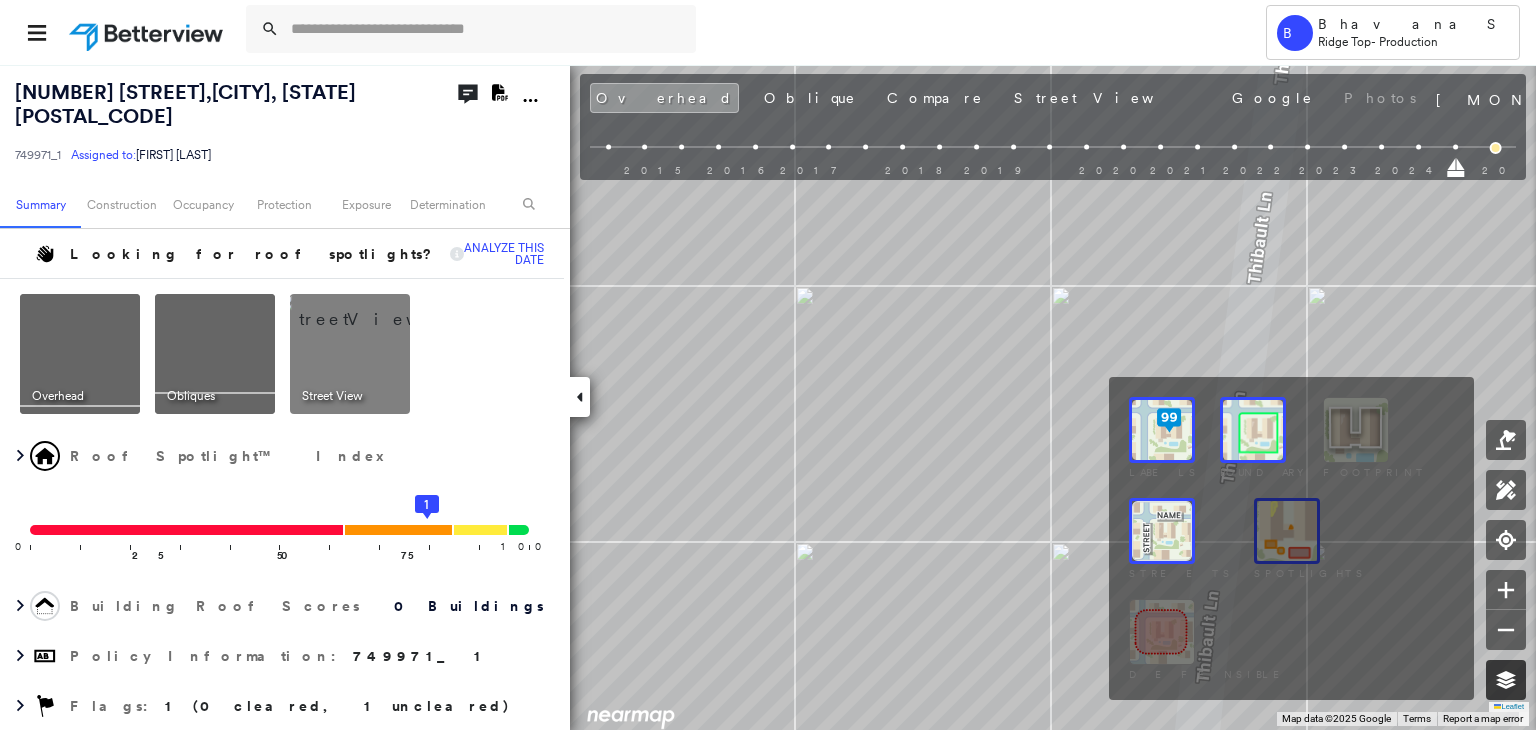 click at bounding box center [1506, 680] 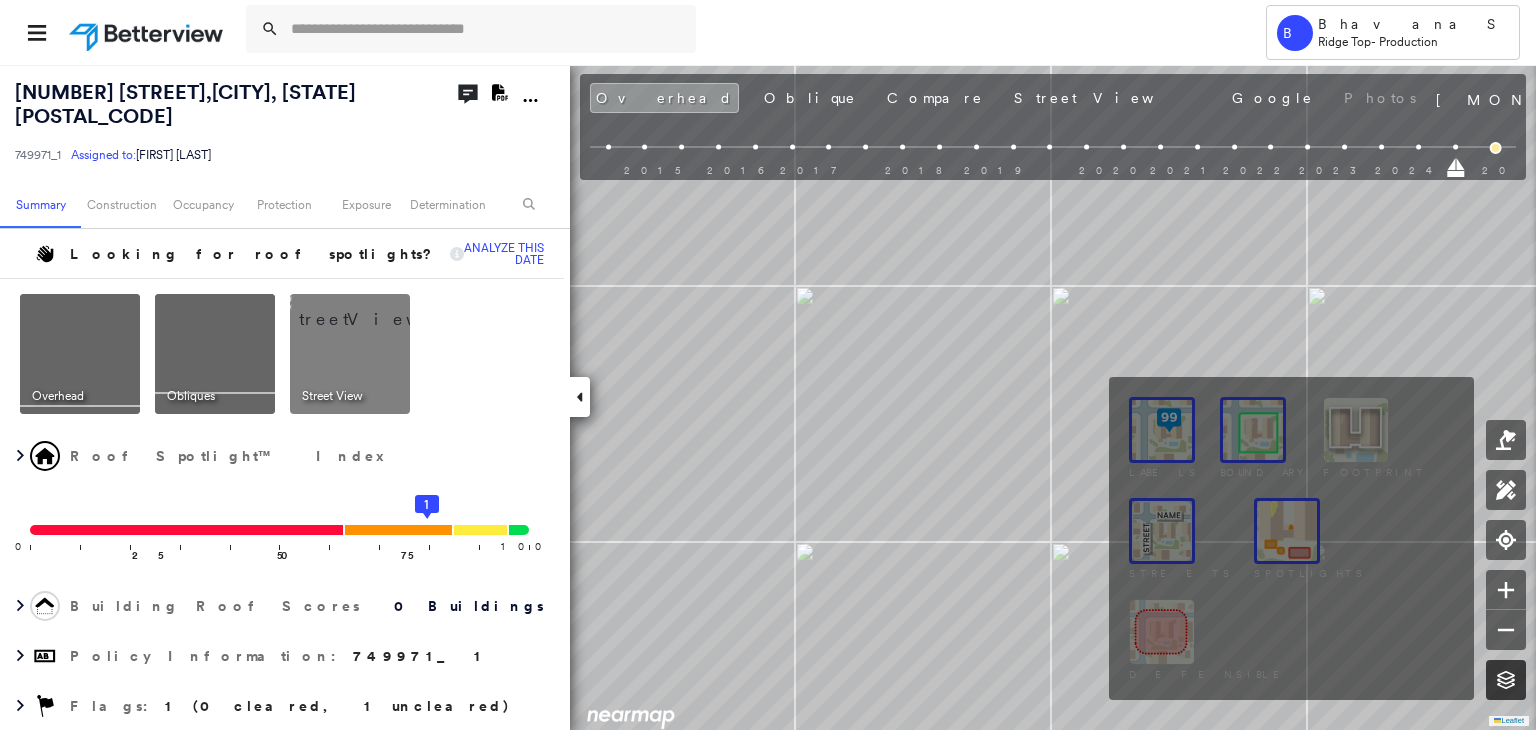 click at bounding box center (1506, 680) 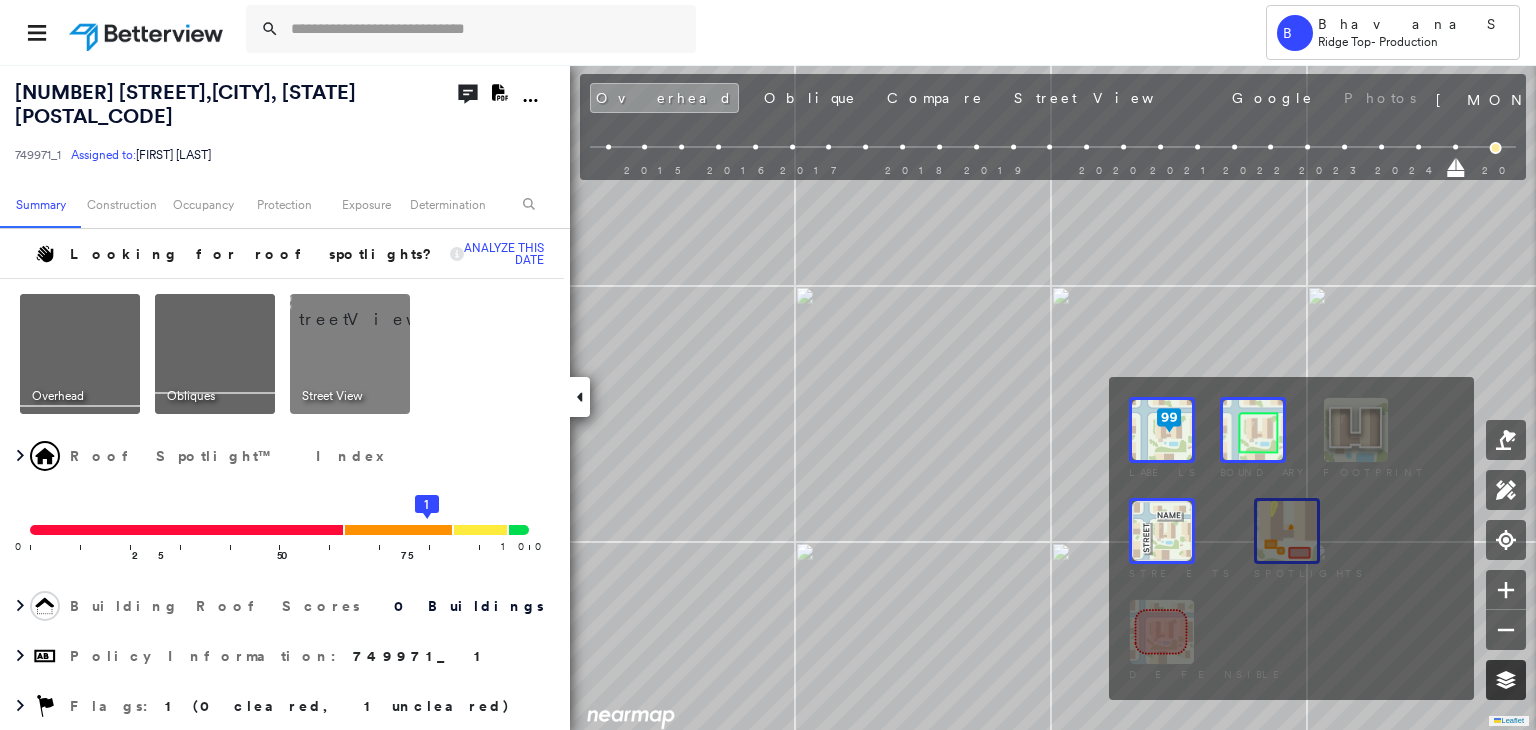 click at bounding box center [1506, 680] 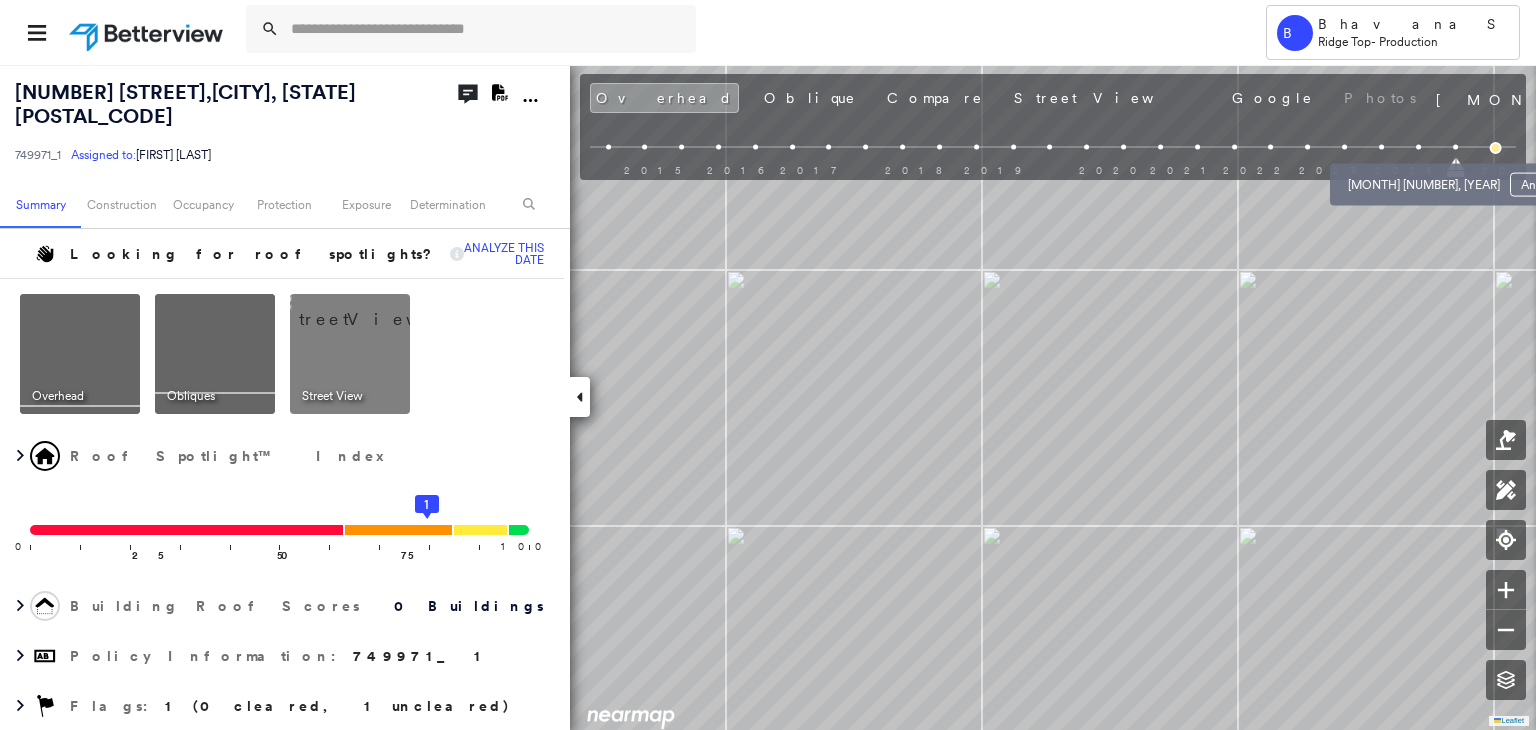 click at bounding box center (1418, 147) 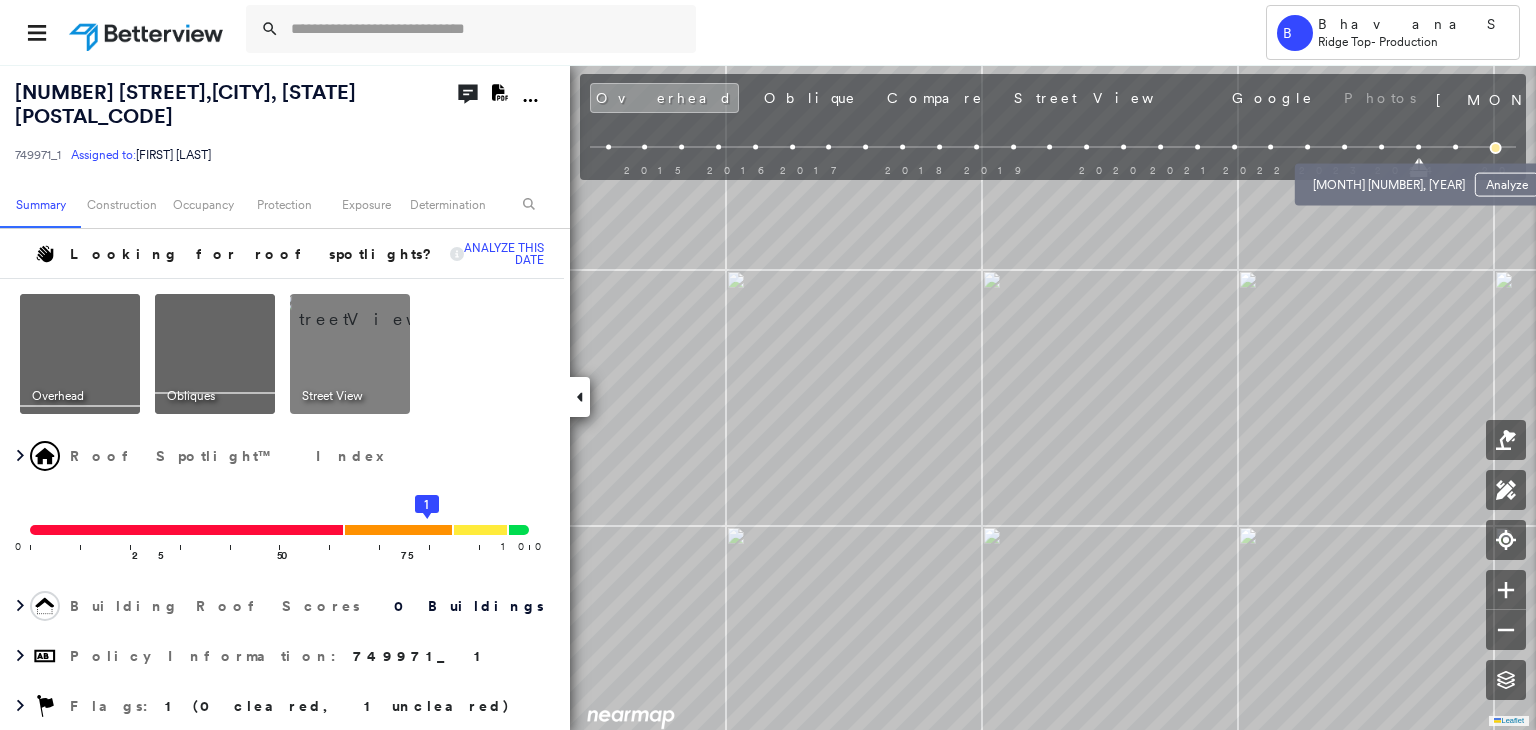 click at bounding box center (1381, 147) 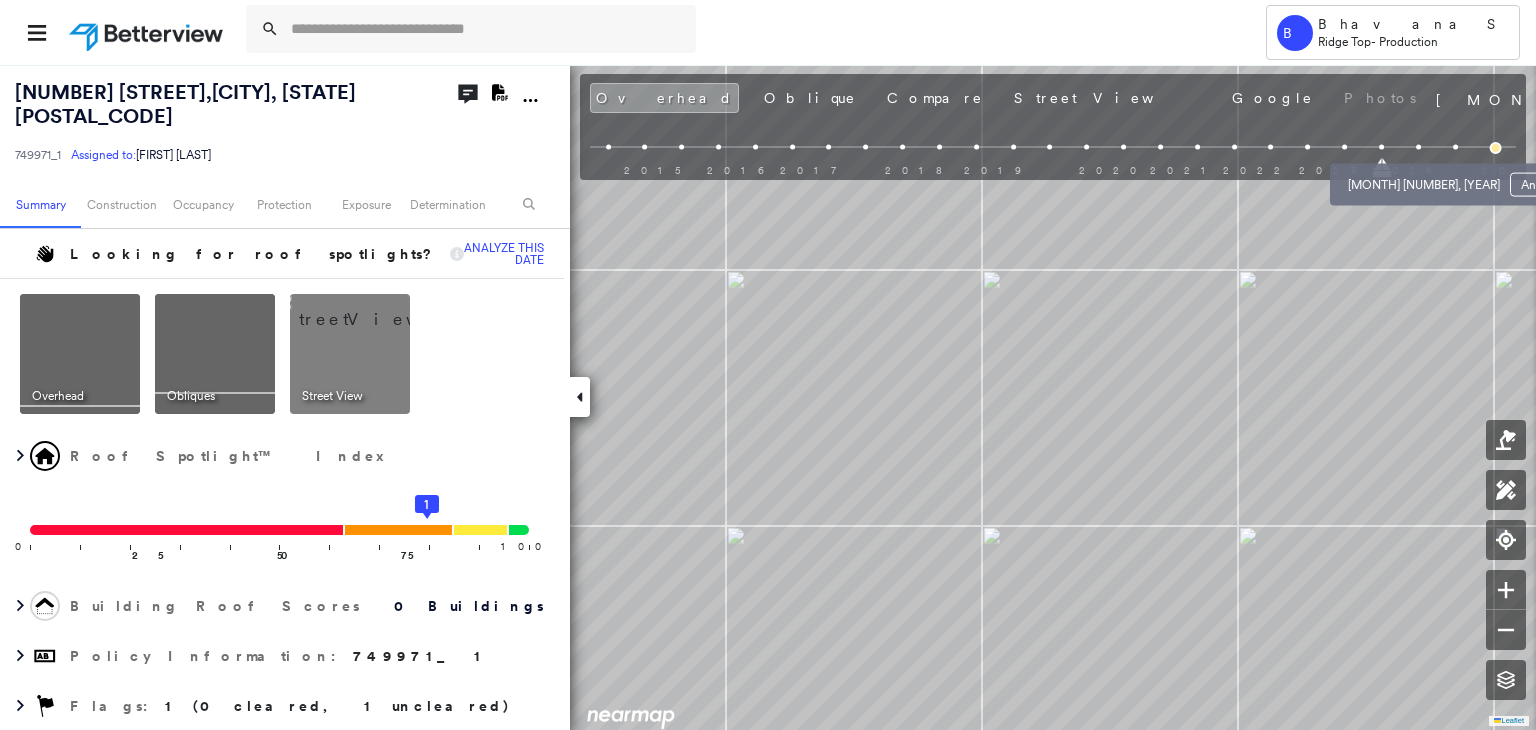 click at bounding box center [1418, 147] 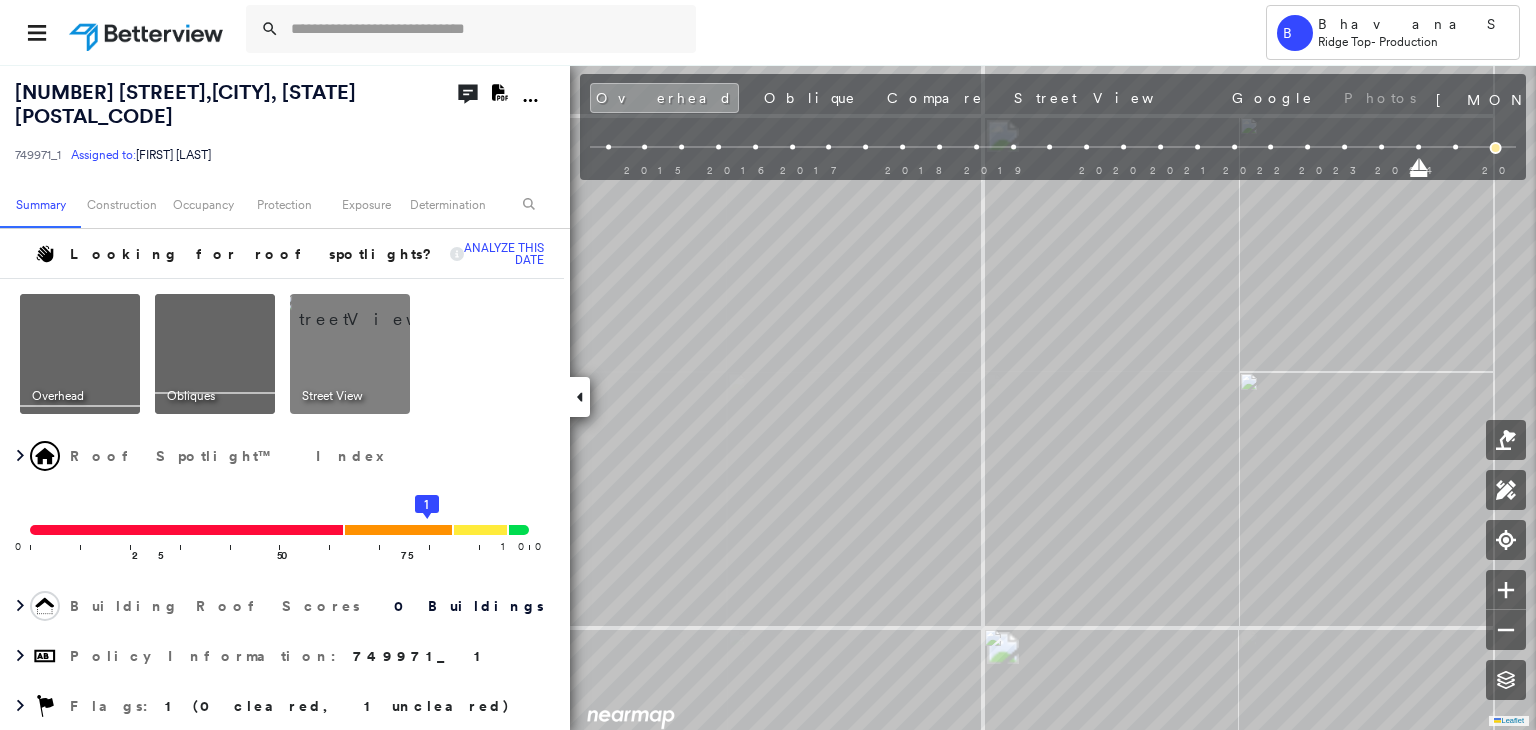 click on "2015 2016 2017 2018 2019 2020 2021 2022 2023 2024 2025" at bounding box center [1053, 150] 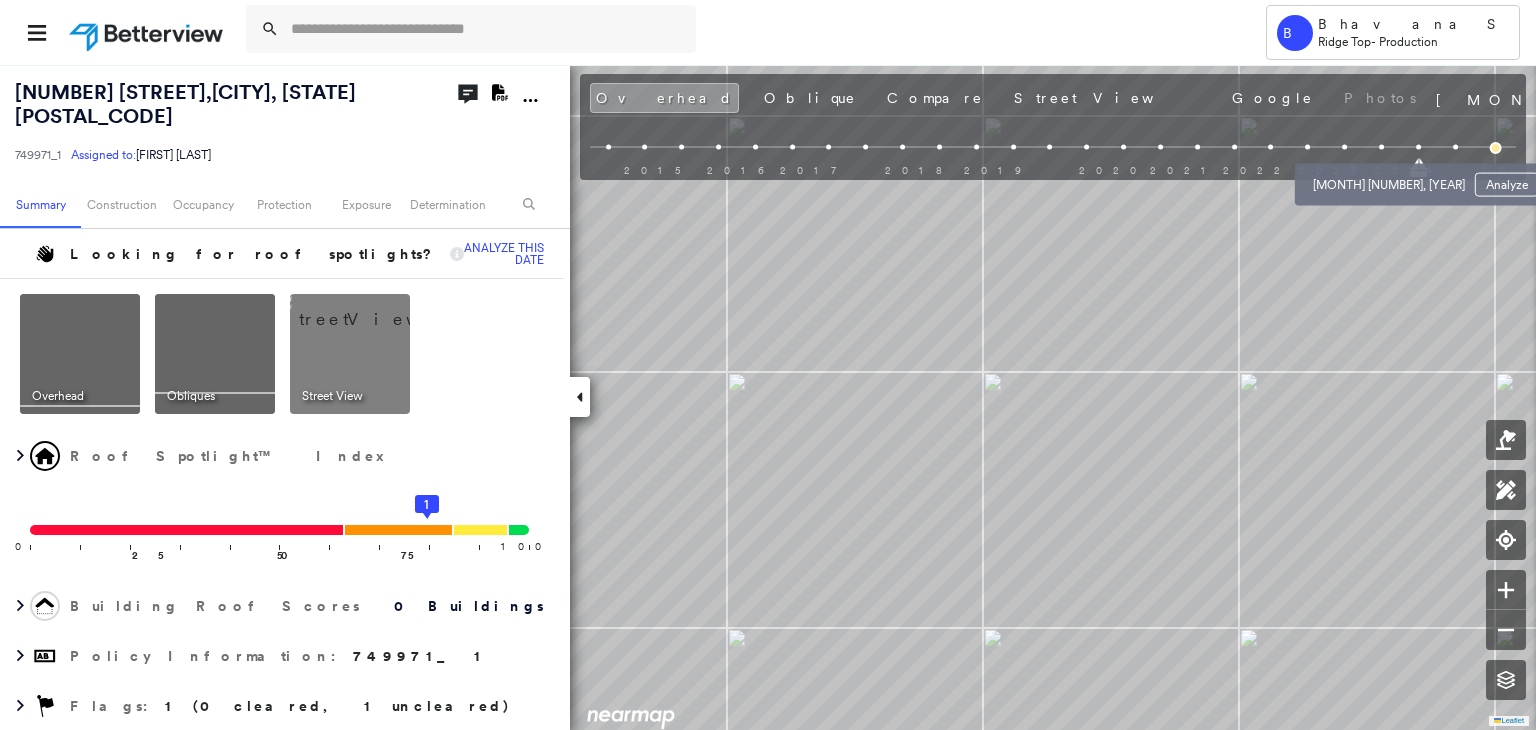 click at bounding box center [1381, 147] 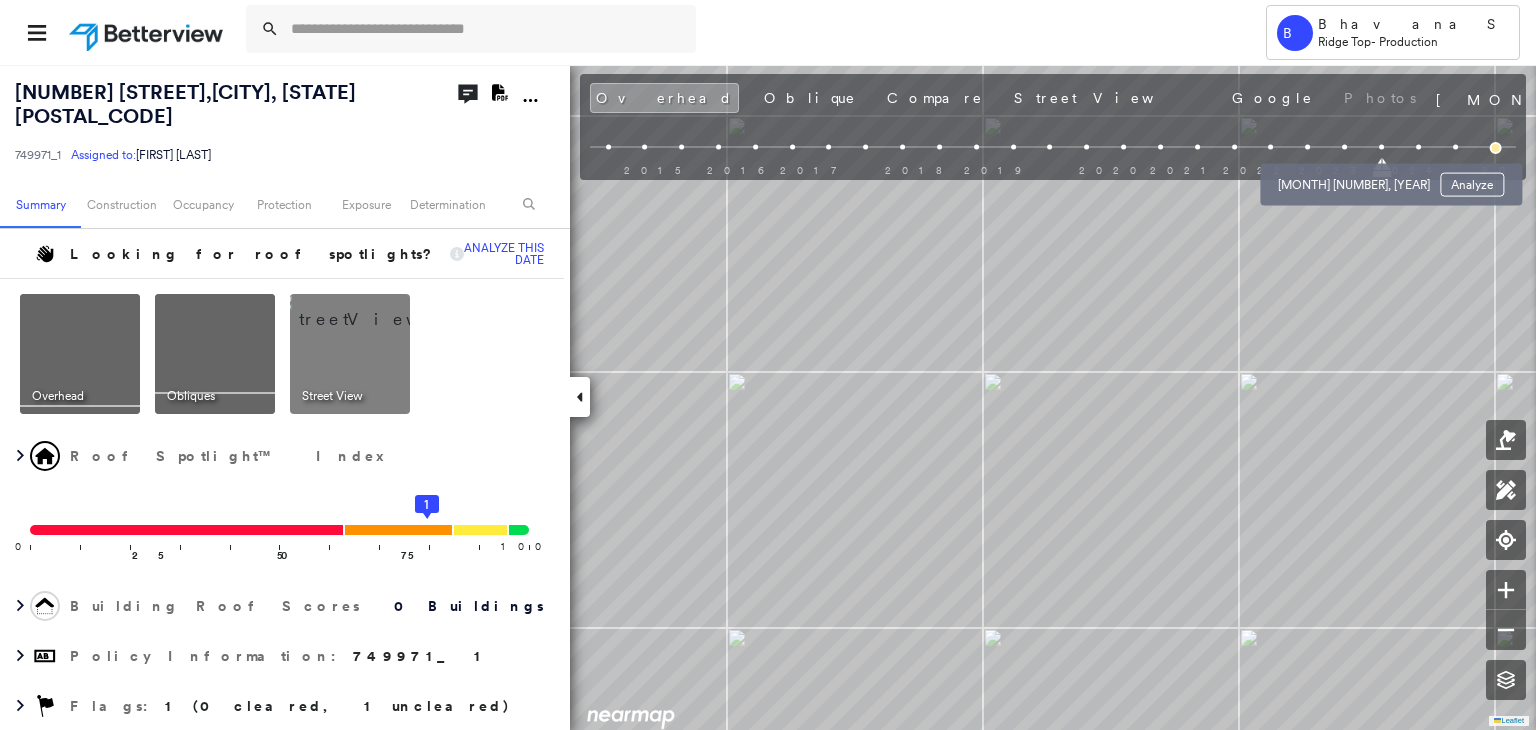 click at bounding box center [1344, 147] 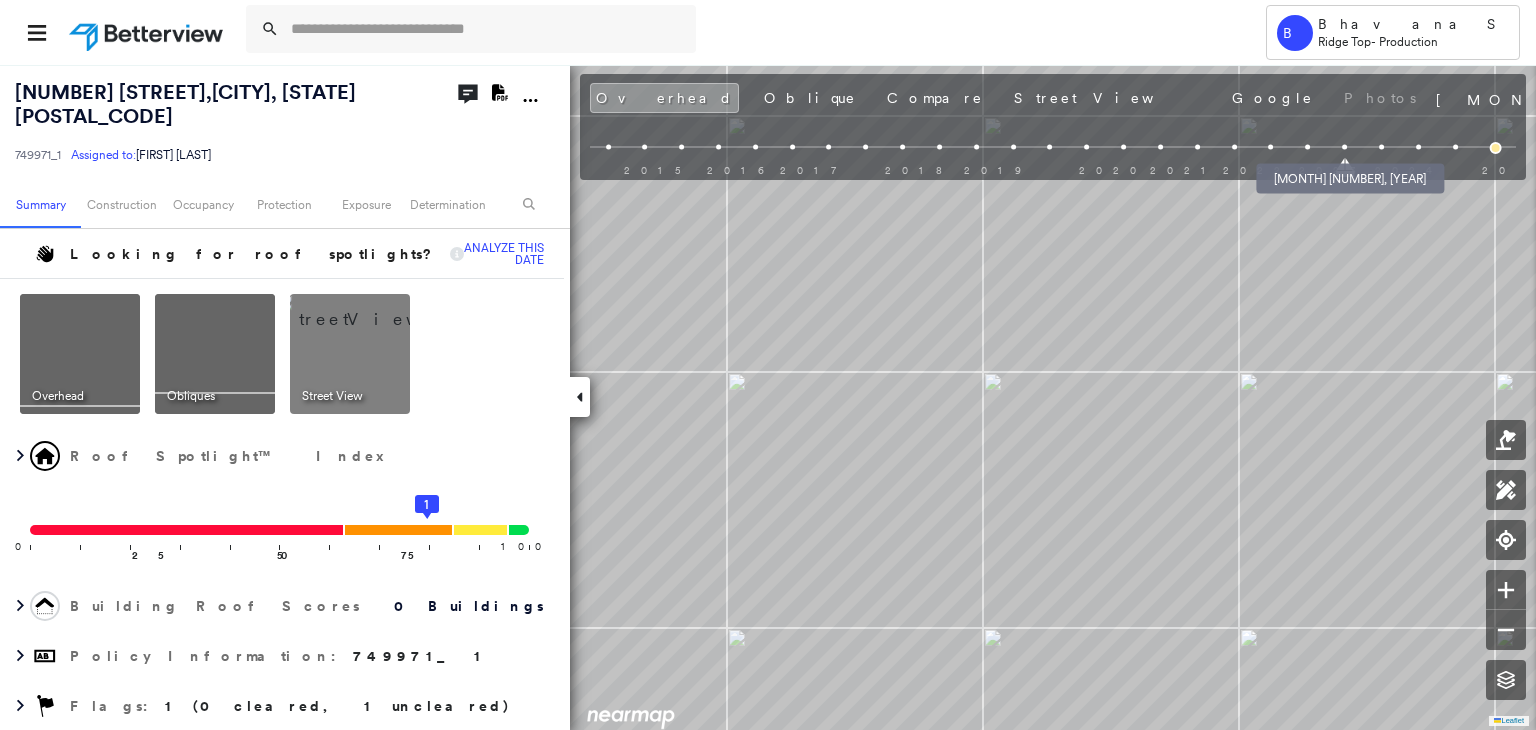 click at bounding box center [1307, 147] 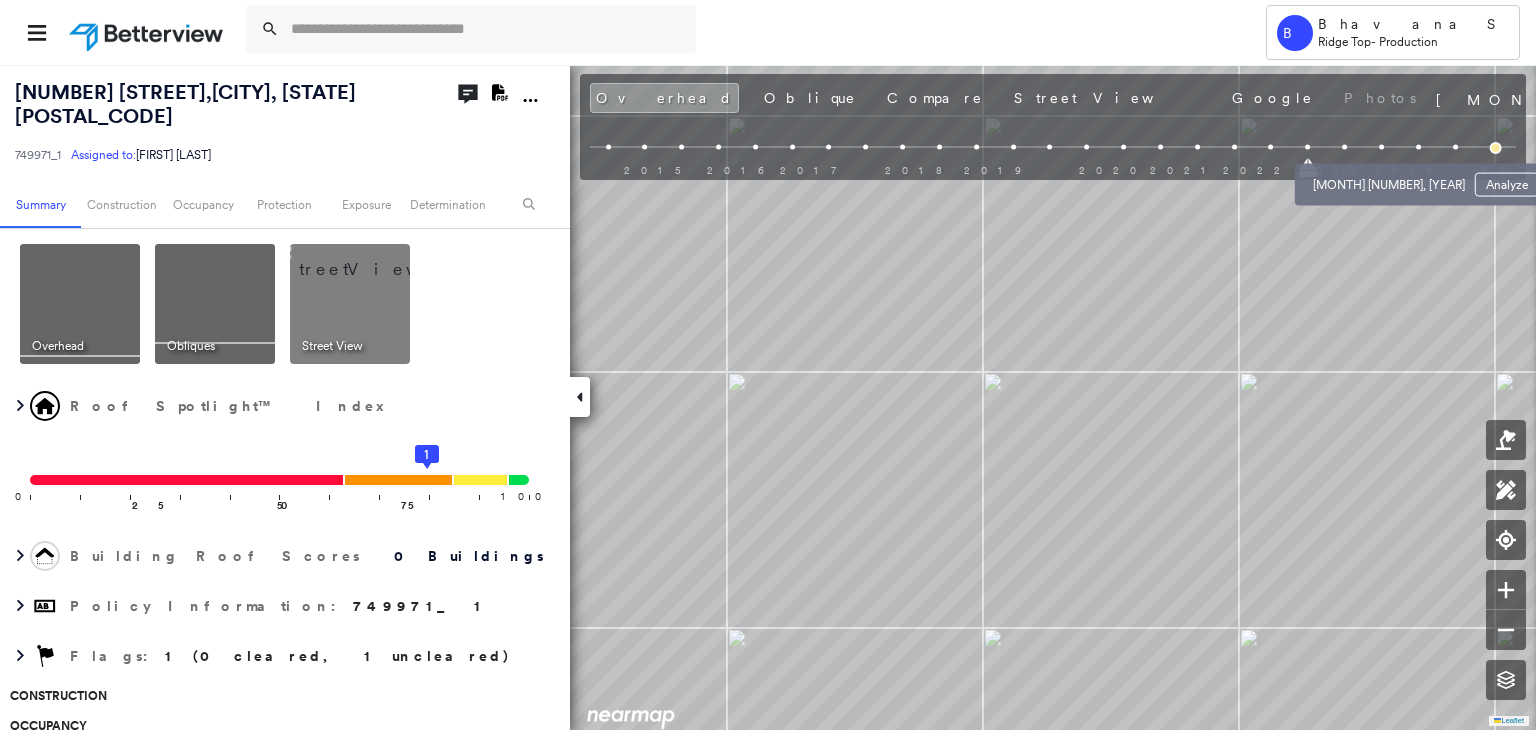 click at bounding box center (1381, 147) 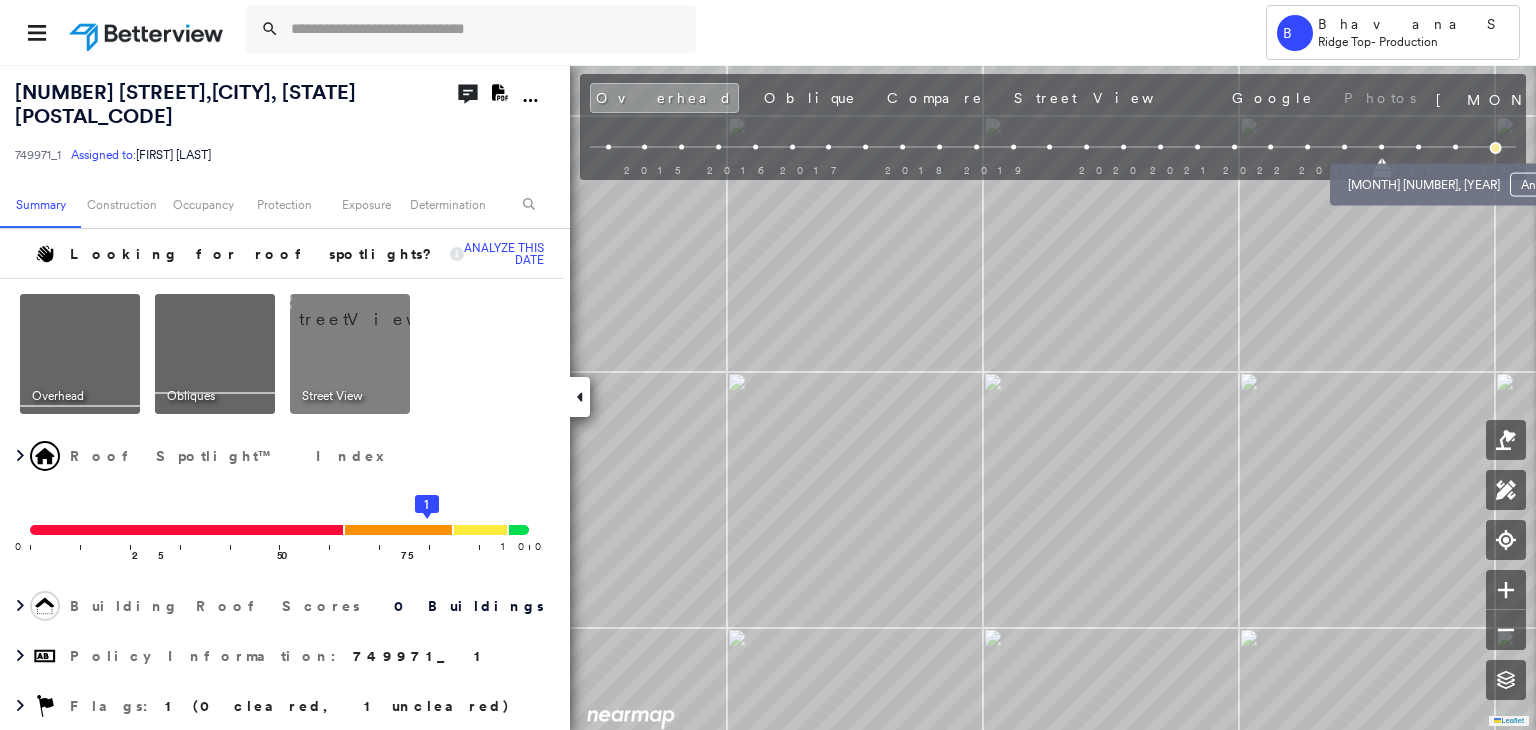click at bounding box center [1418, 147] 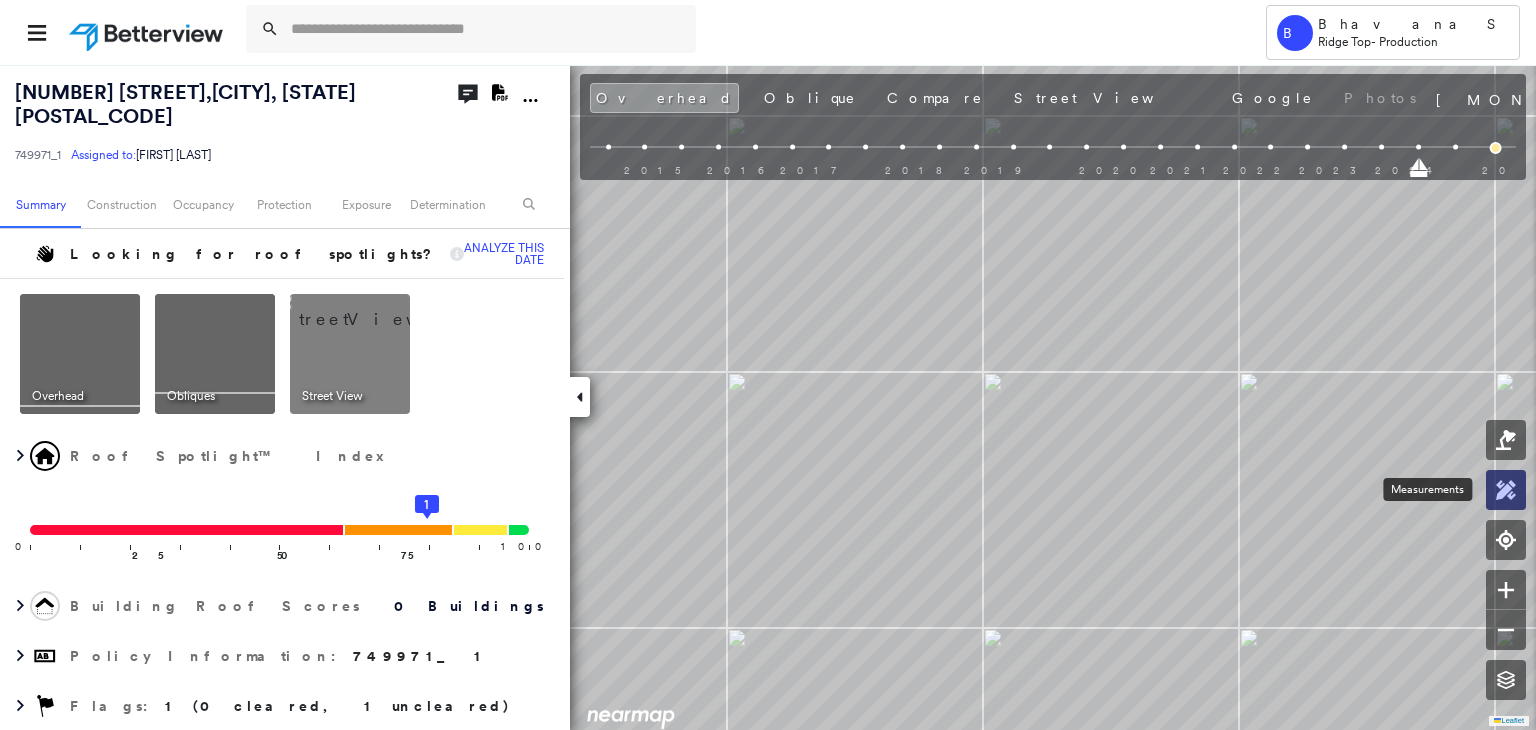 click 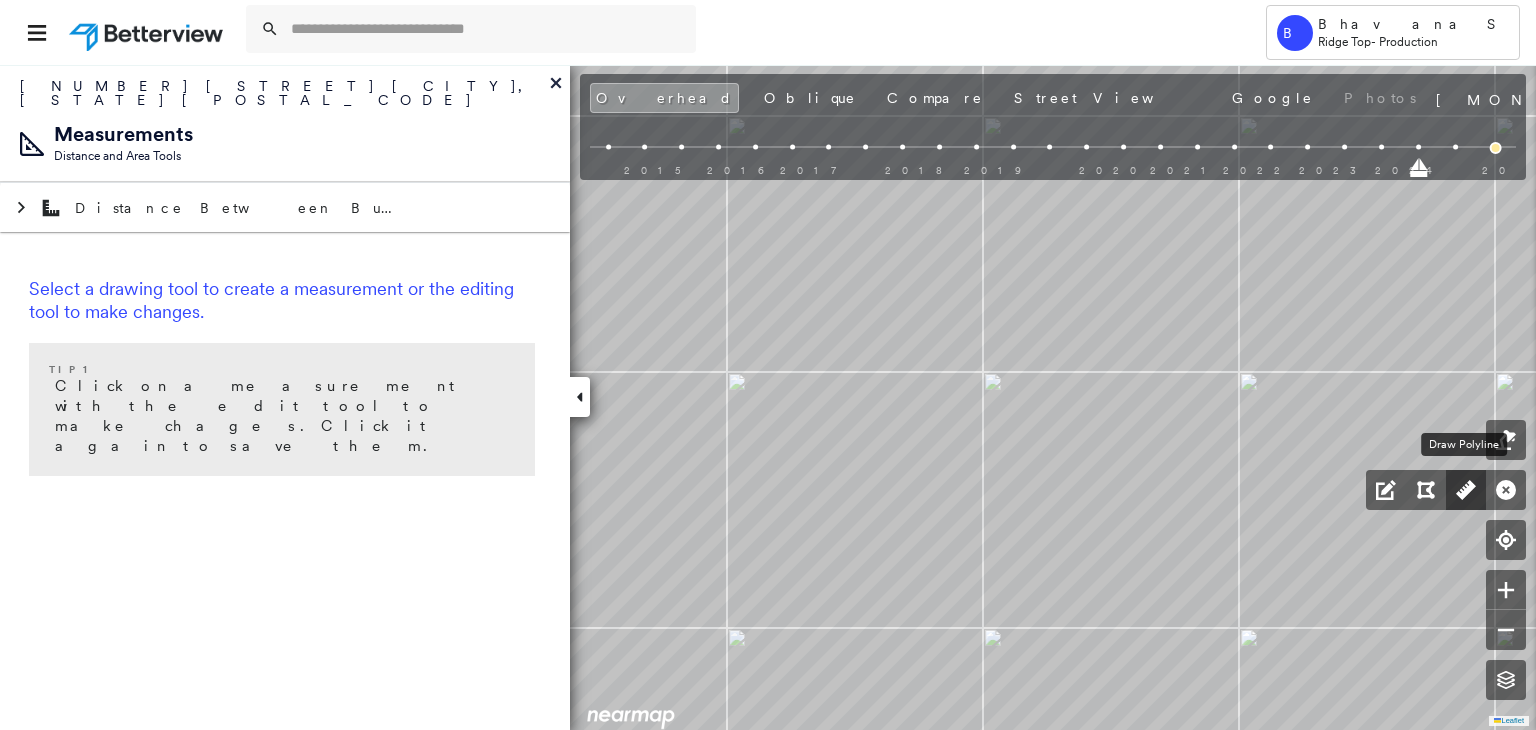 click at bounding box center (1466, 490) 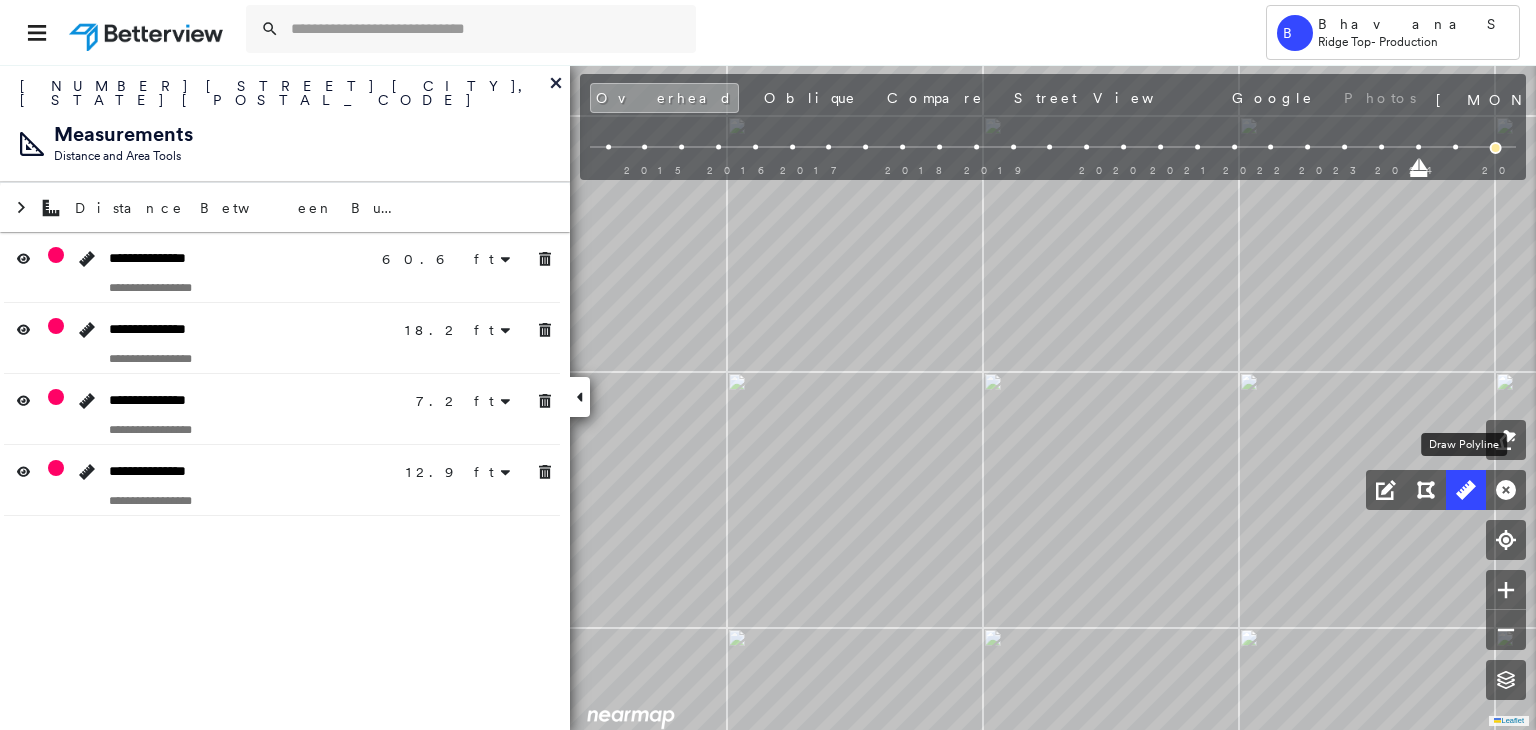 click 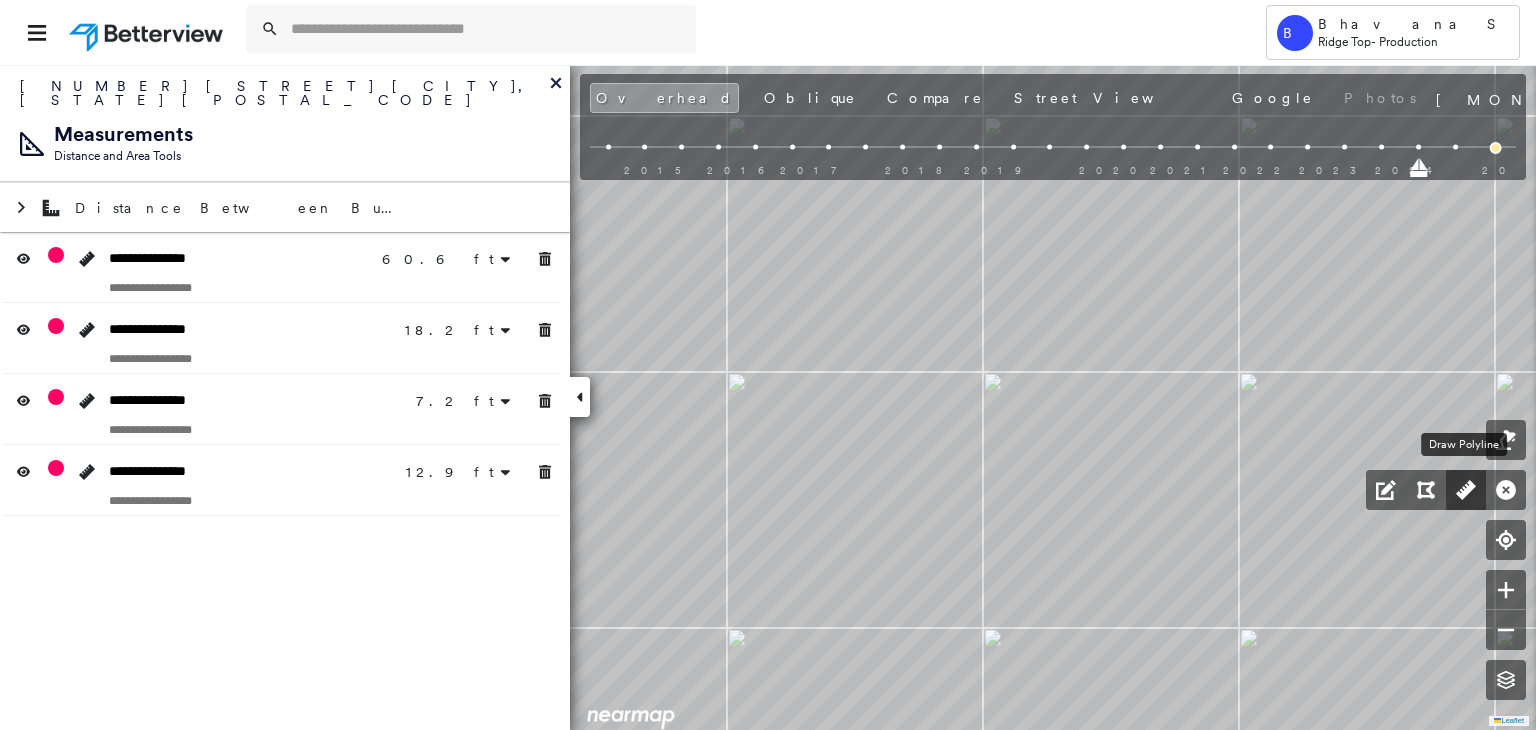 click 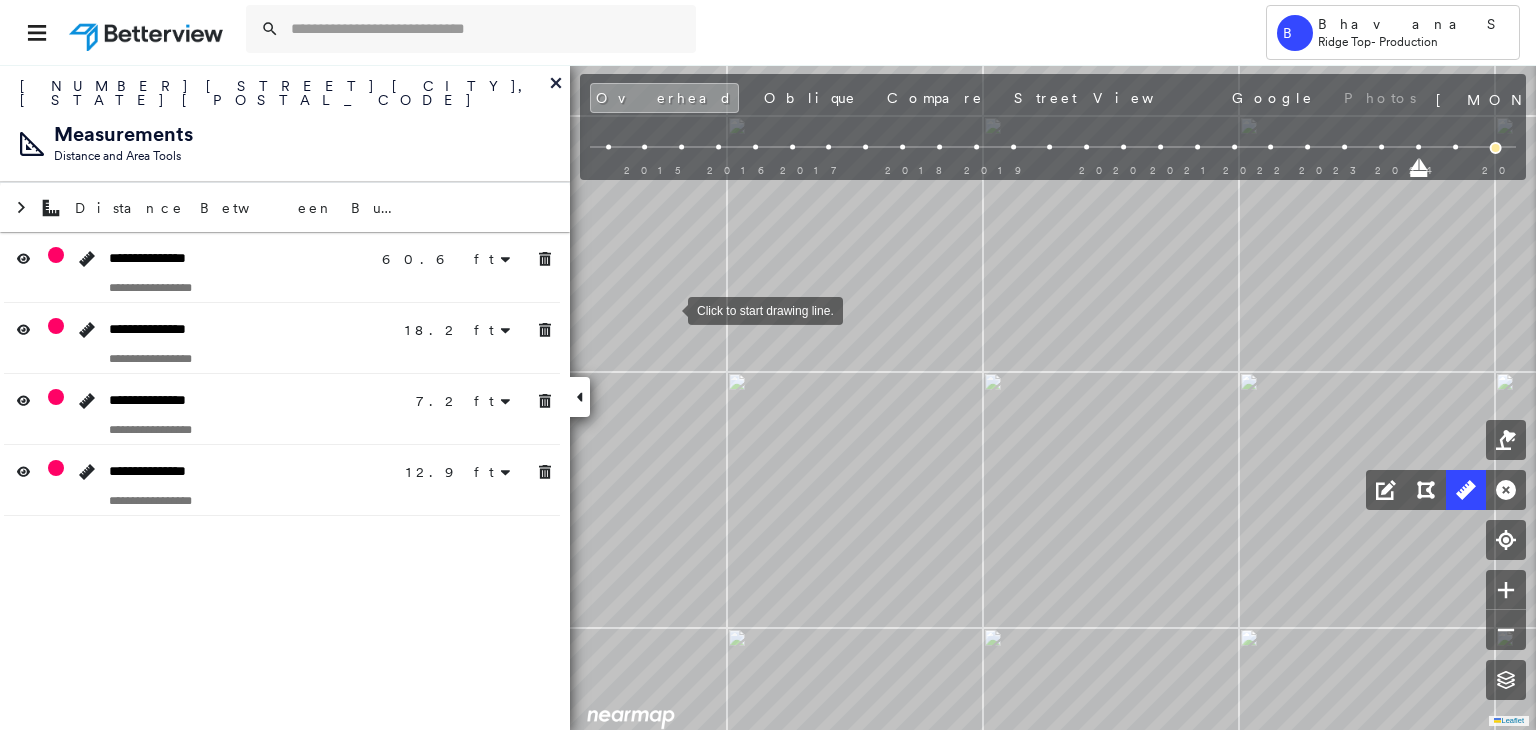 click at bounding box center (668, 309) 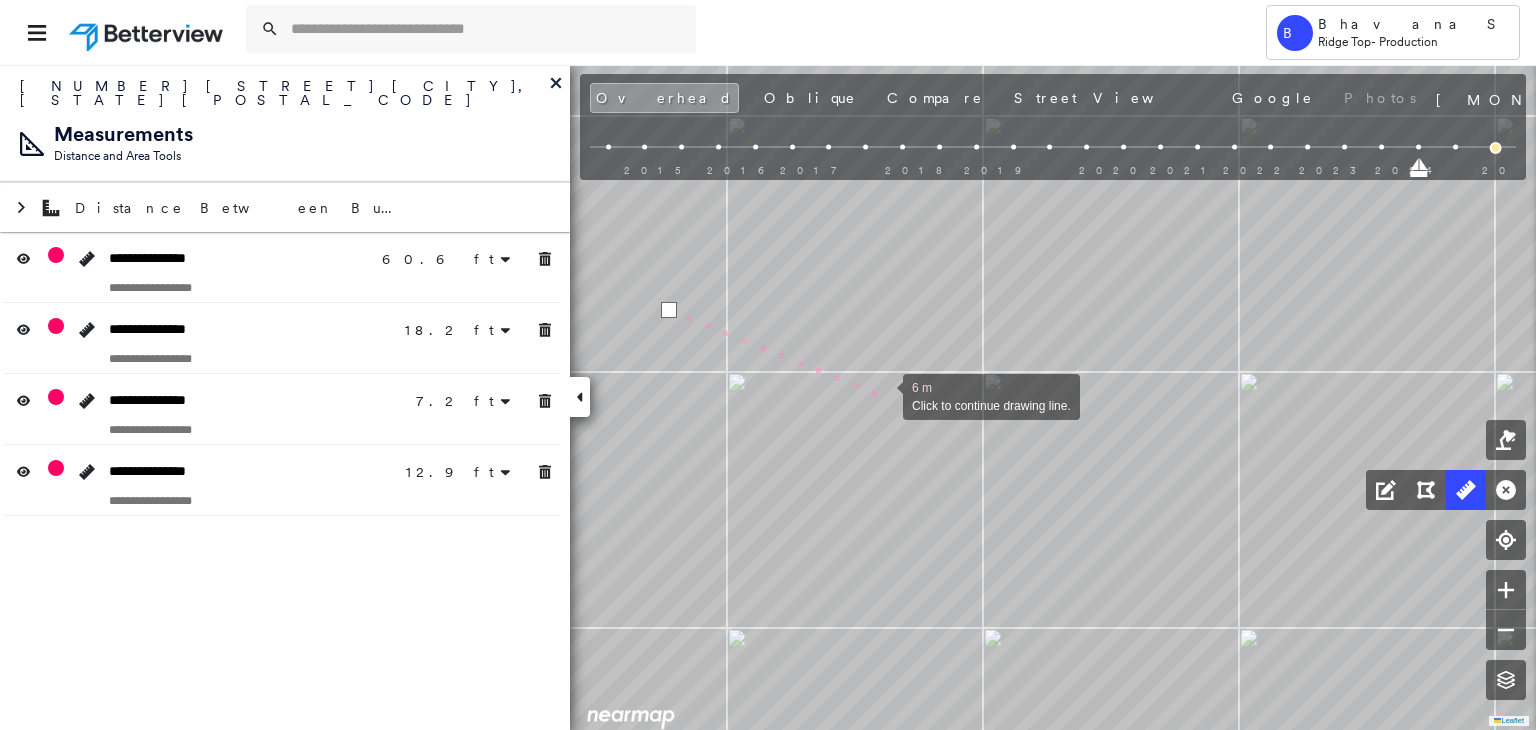 click at bounding box center [883, 395] 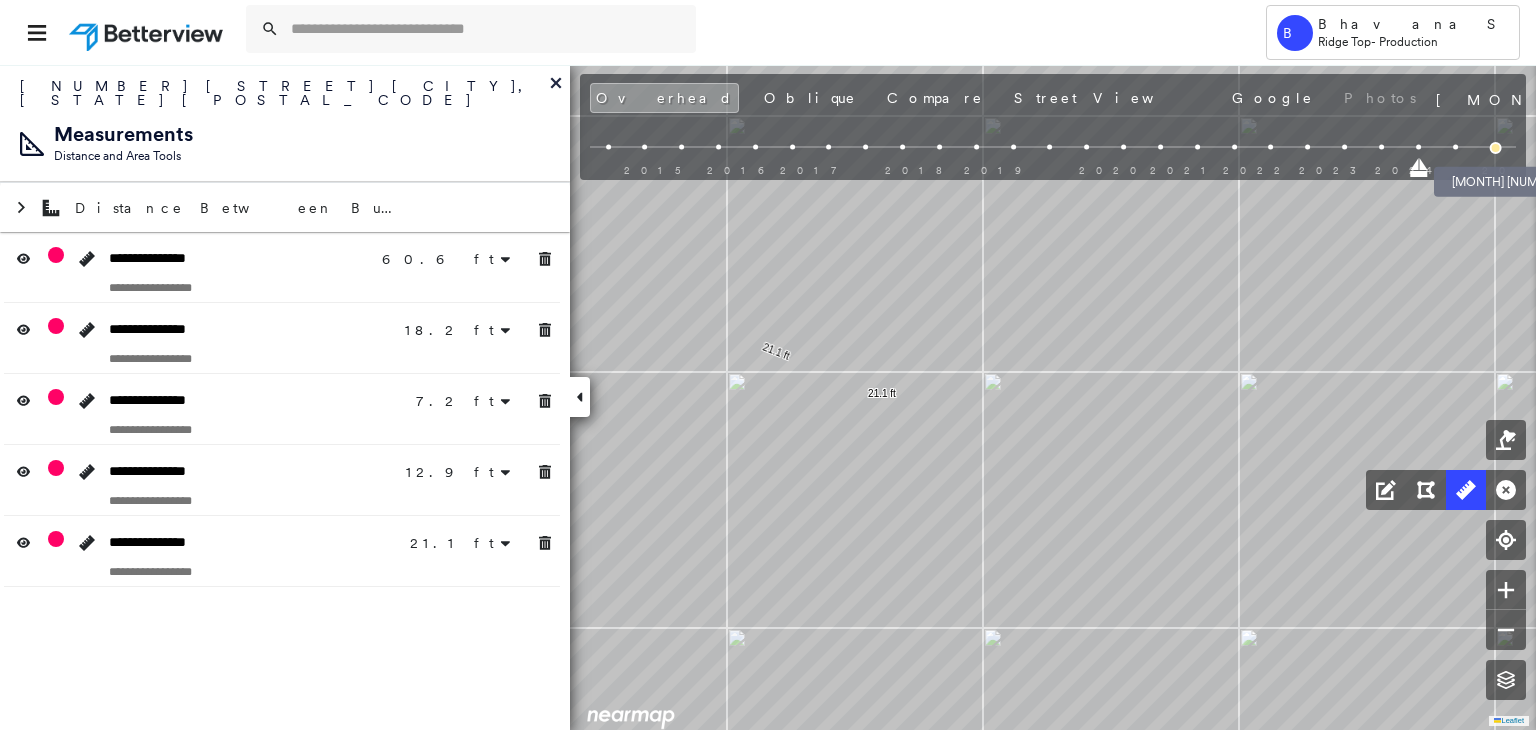 click at bounding box center [1496, 148] 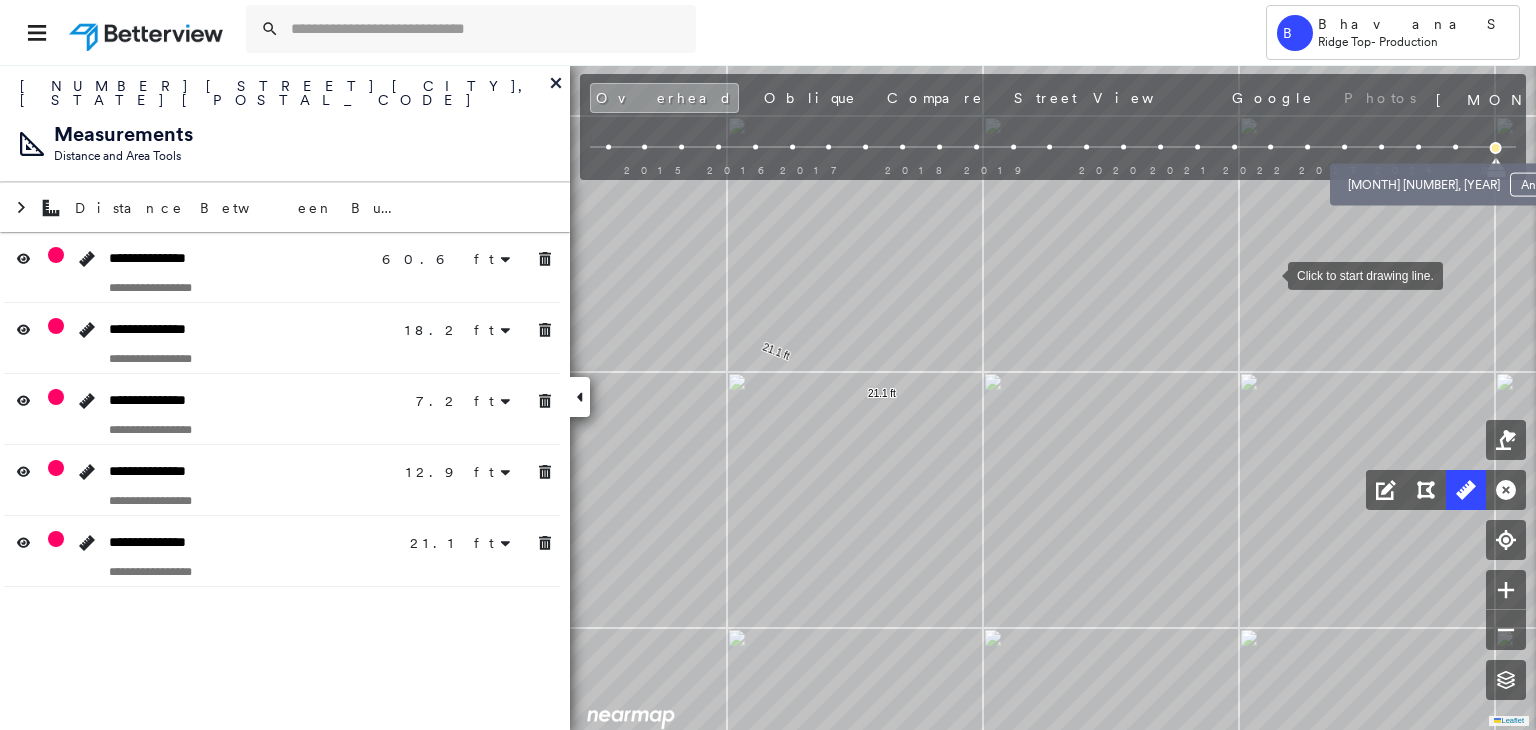 click at bounding box center [1418, 147] 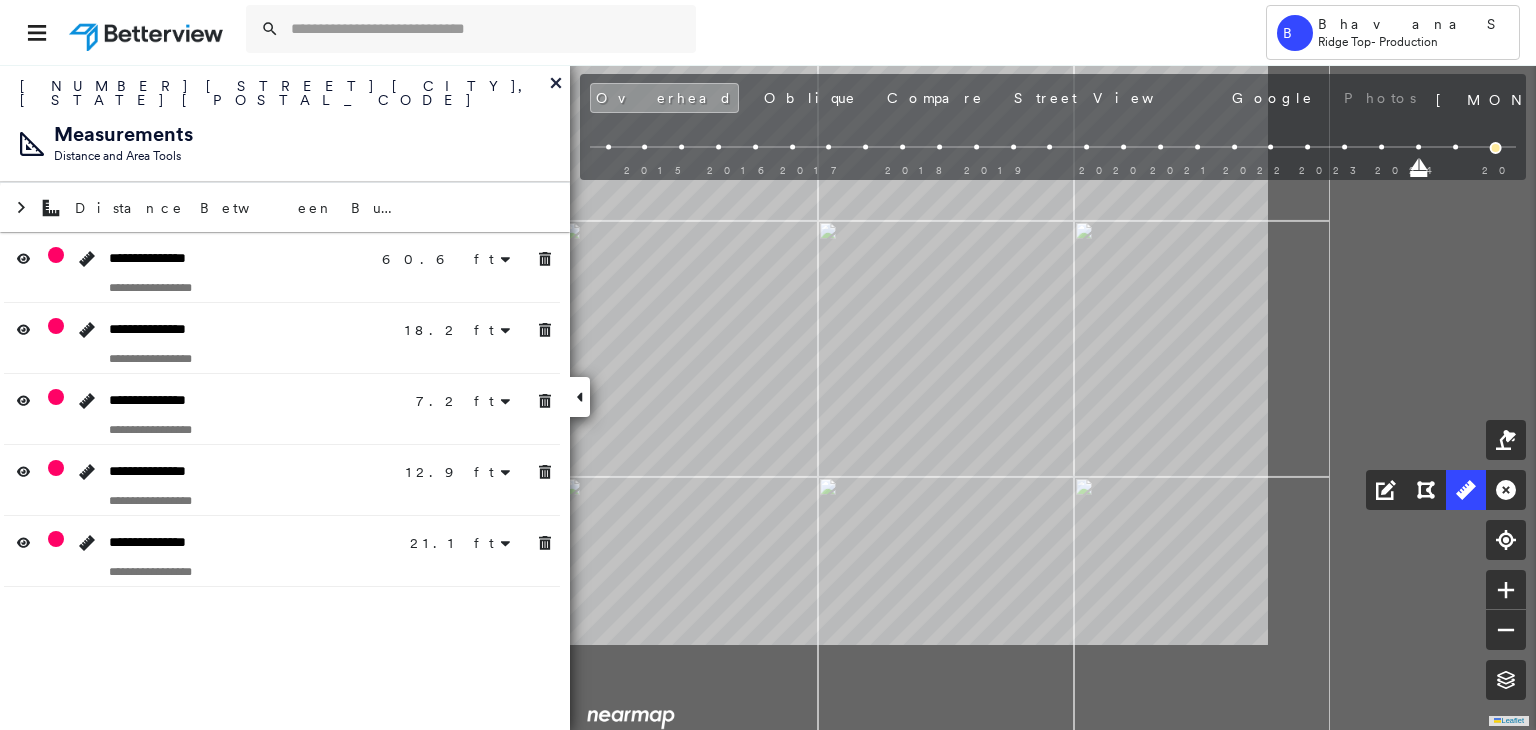 click on "[NUMBER] ft [NUMBER] ft [NUMBER] ft [NUMBER] ft [NUMBER] ft [NUMBER] ft [NUMBER] ft [NUMBER] ft [NUMBER] ft [NUMBER] Click to start drawing line." at bounding box center (-589, -143) 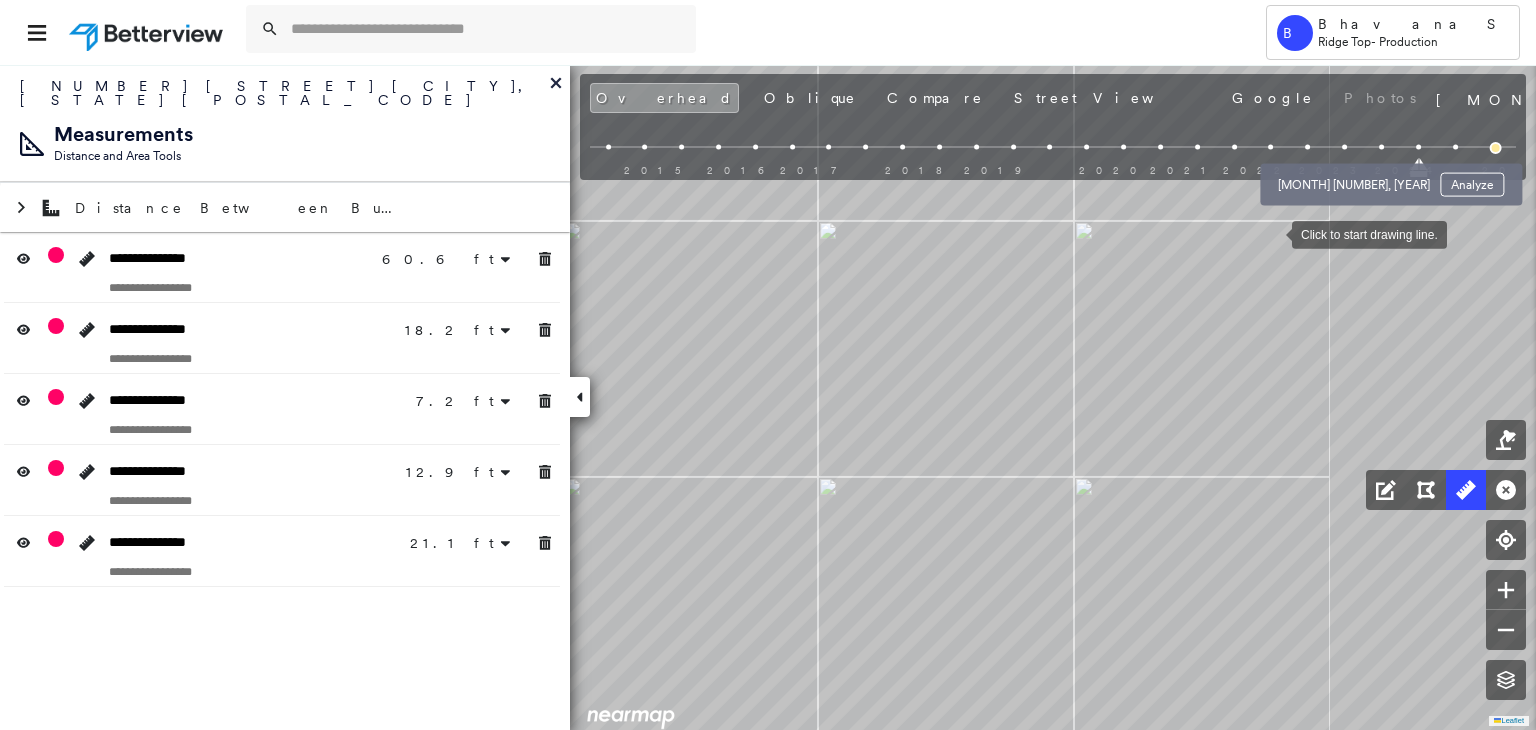 click on "[MONTH] [NUMBER], [YEAR] Analyze" at bounding box center [1391, 179] 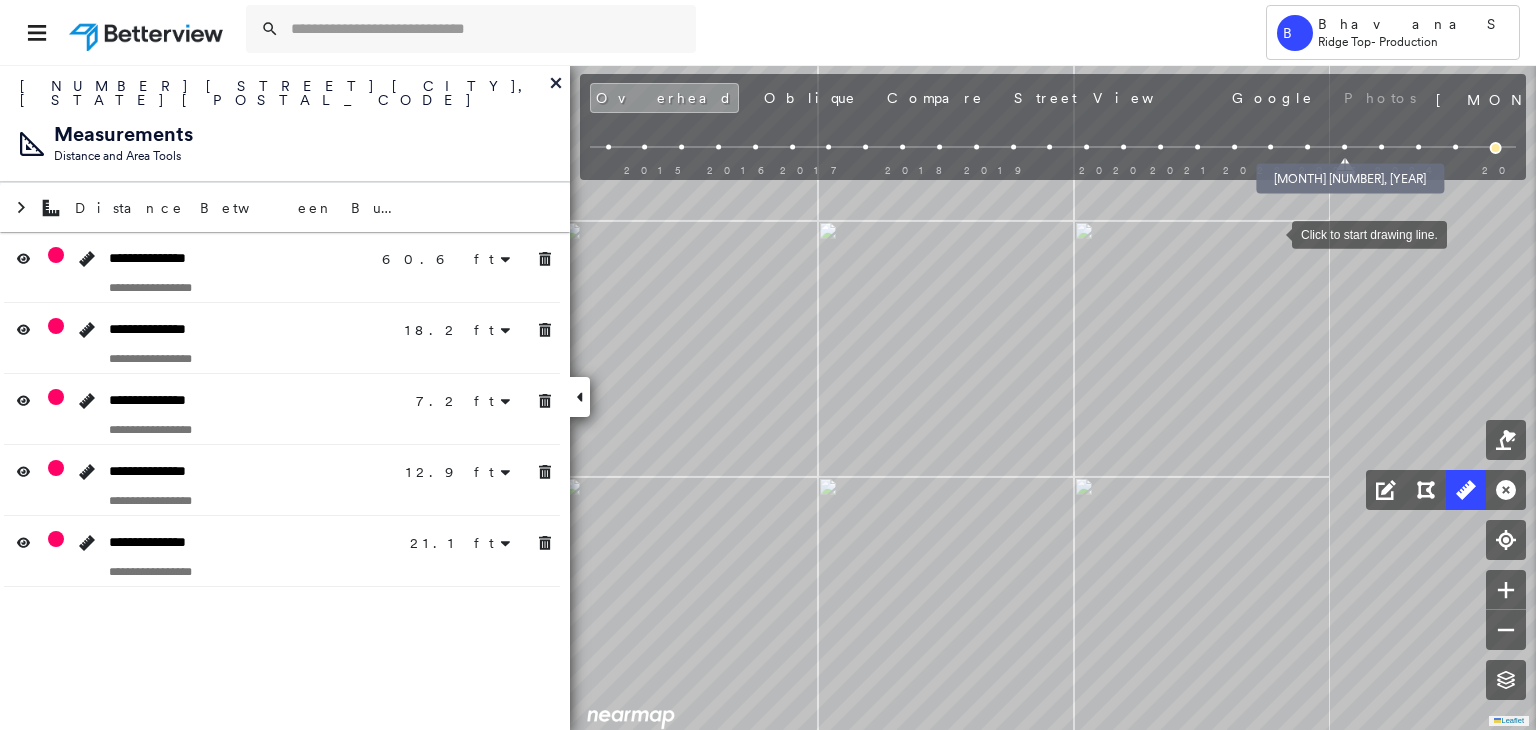 click at bounding box center (1307, 147) 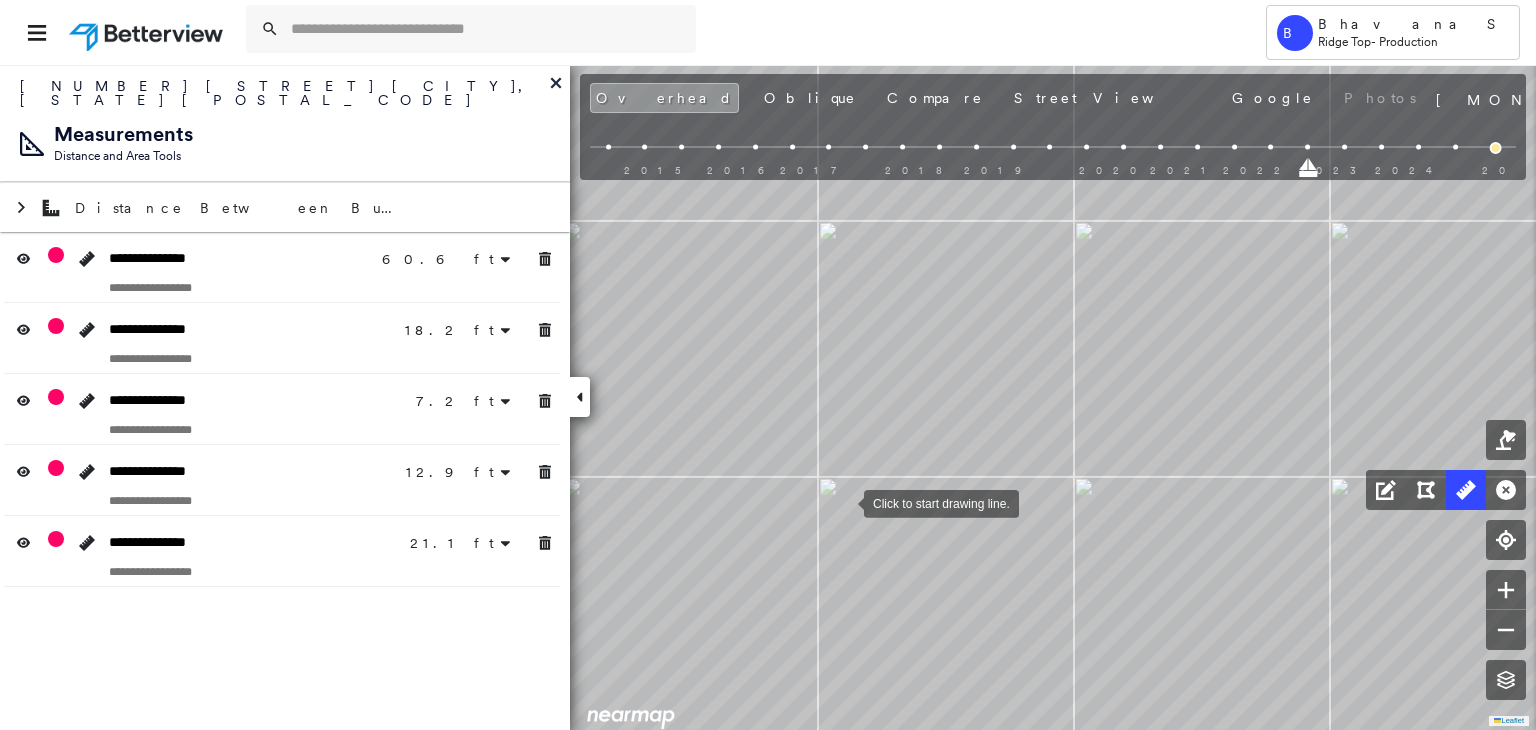 click at bounding box center (844, 502) 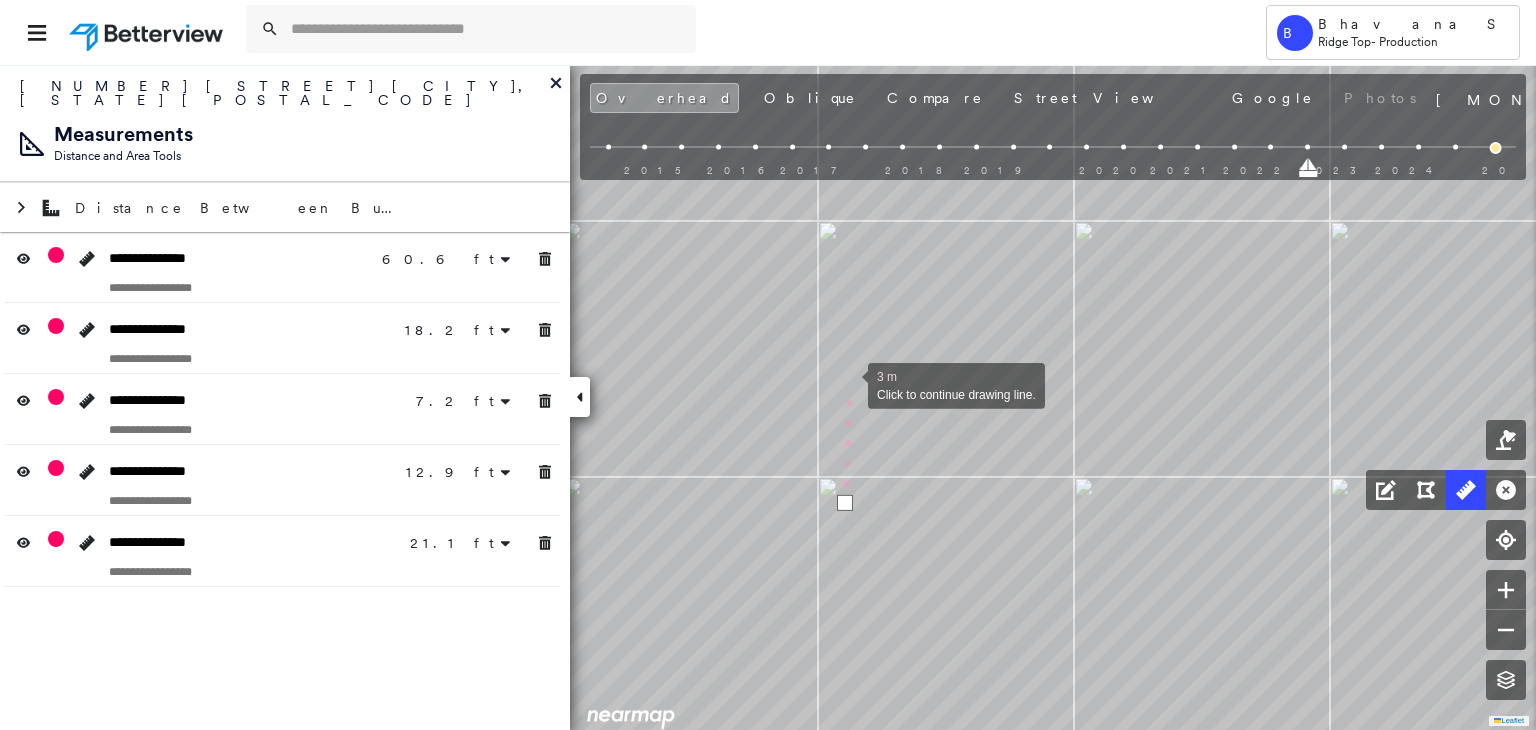 click at bounding box center (848, 384) 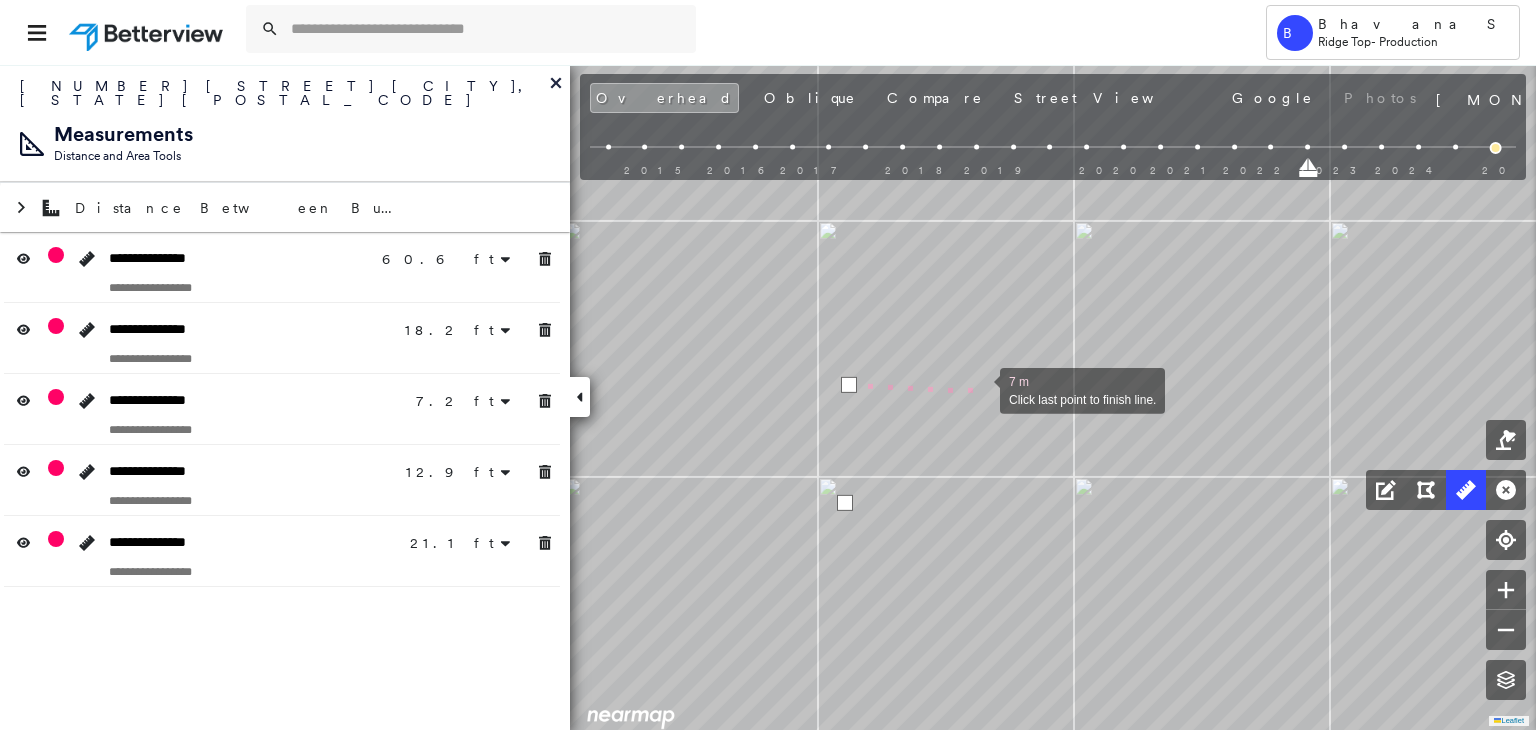 click at bounding box center (980, 389) 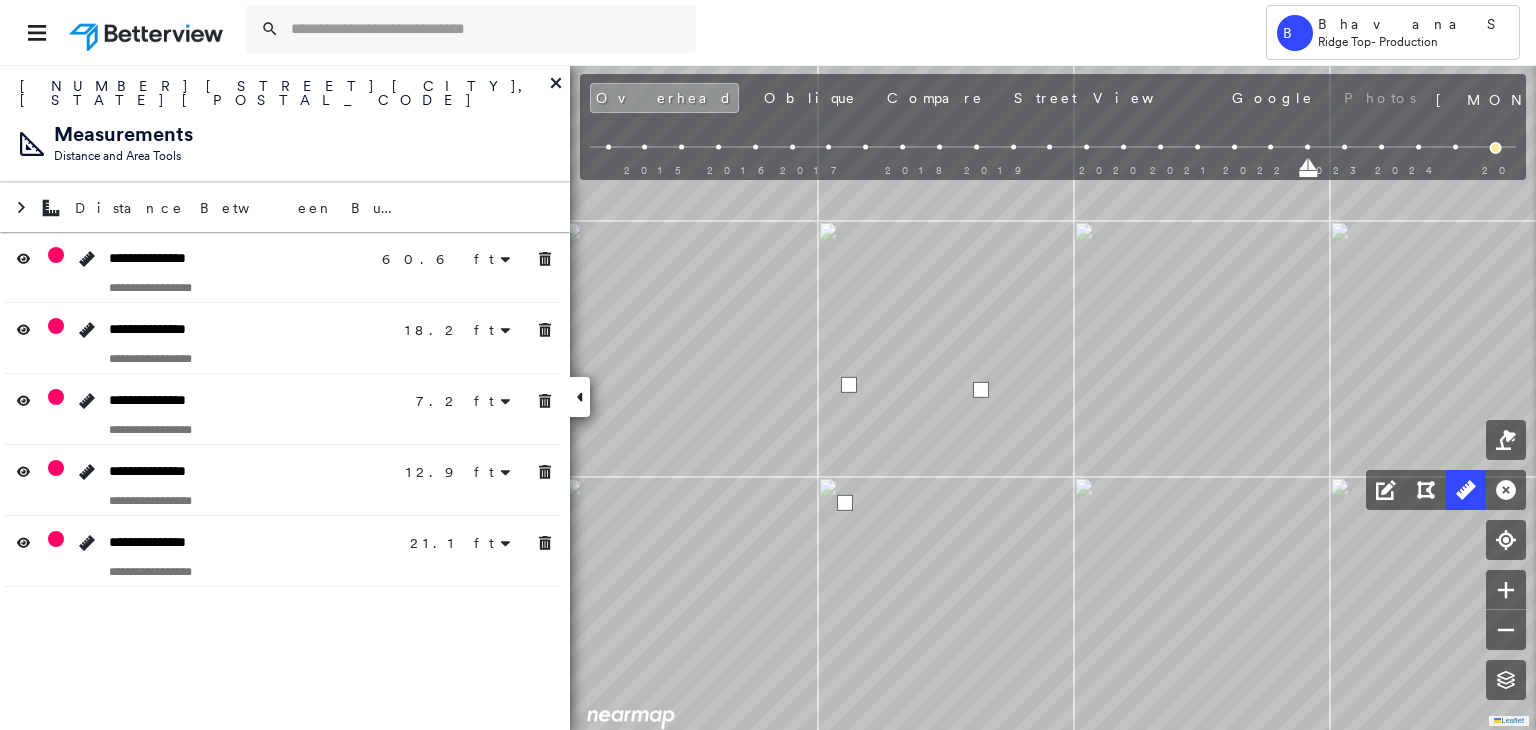 click at bounding box center (981, 390) 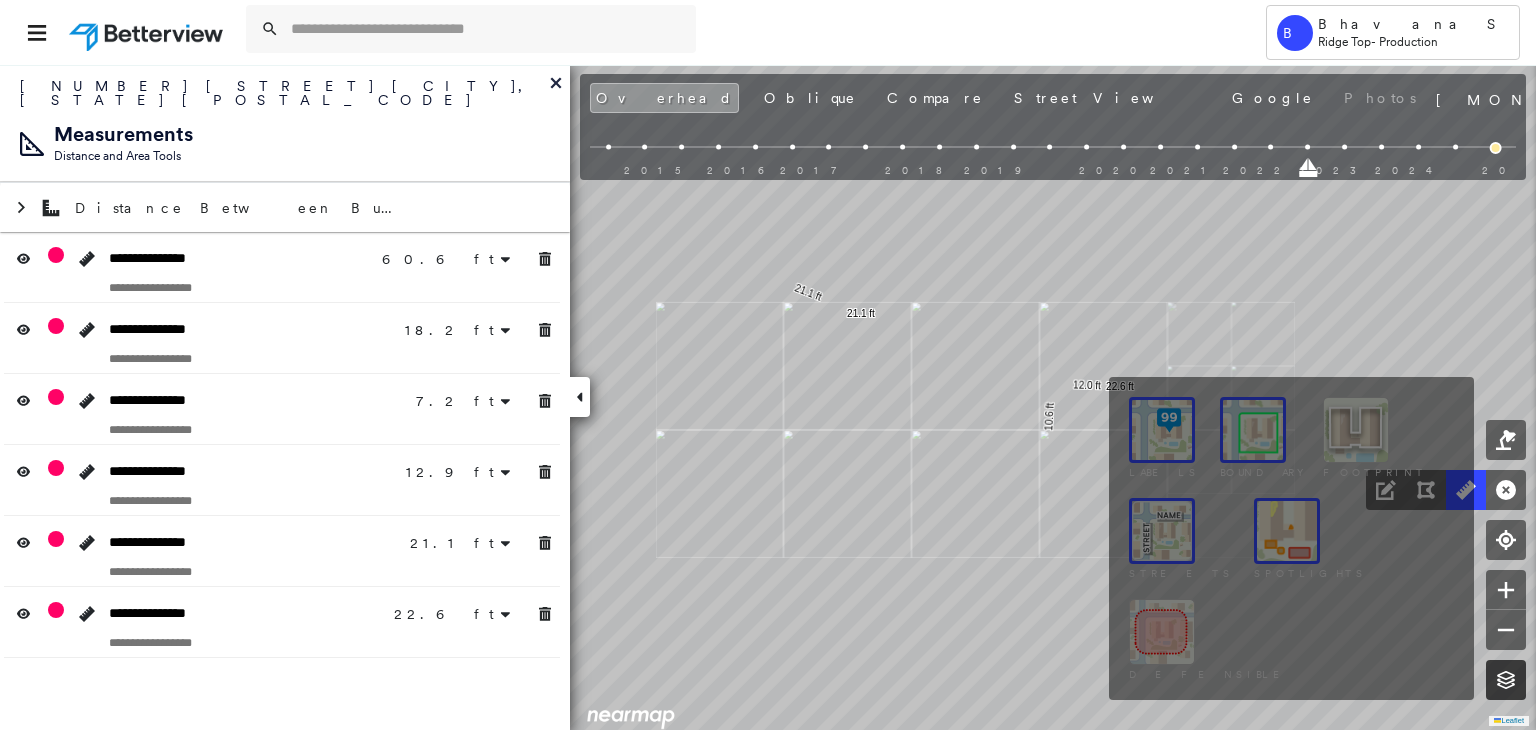 click 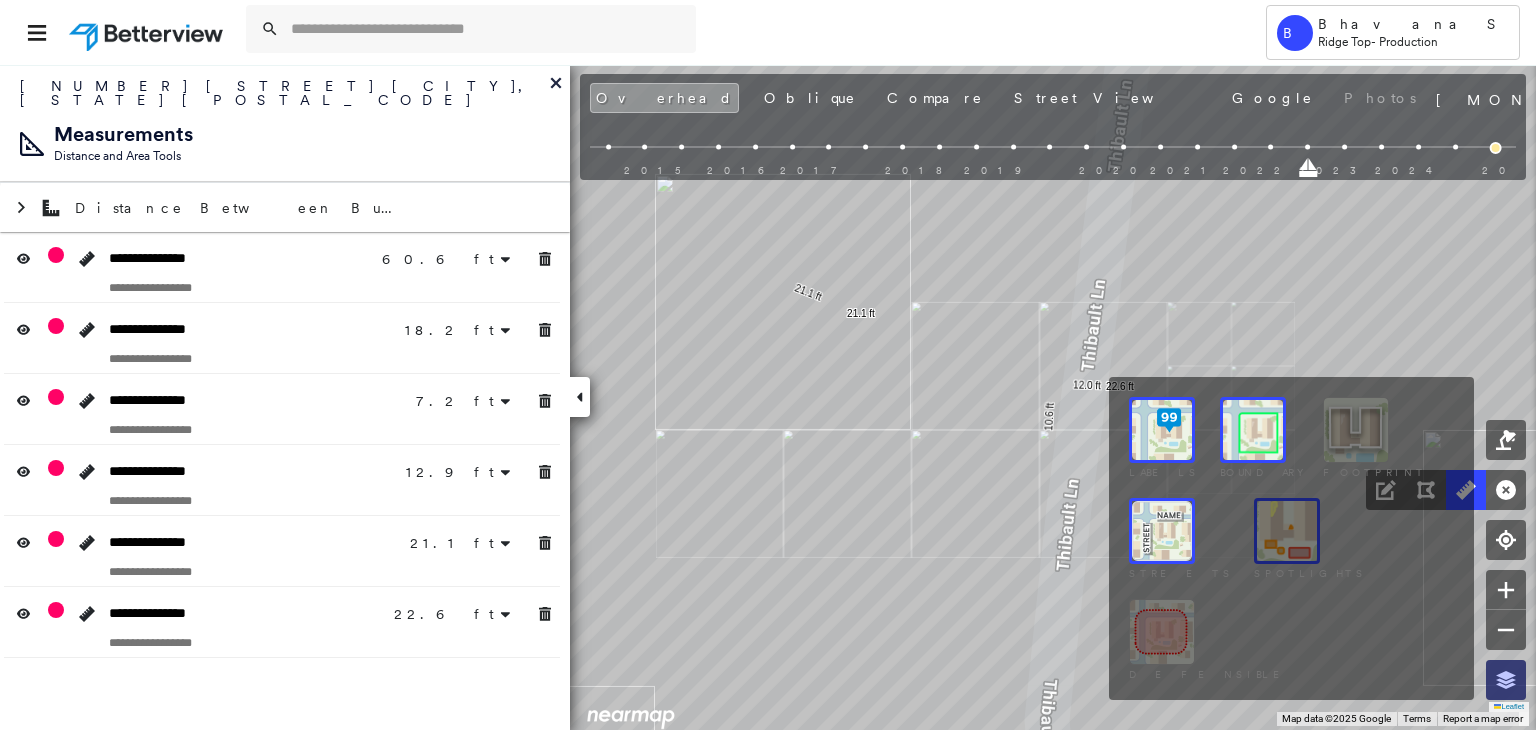 click 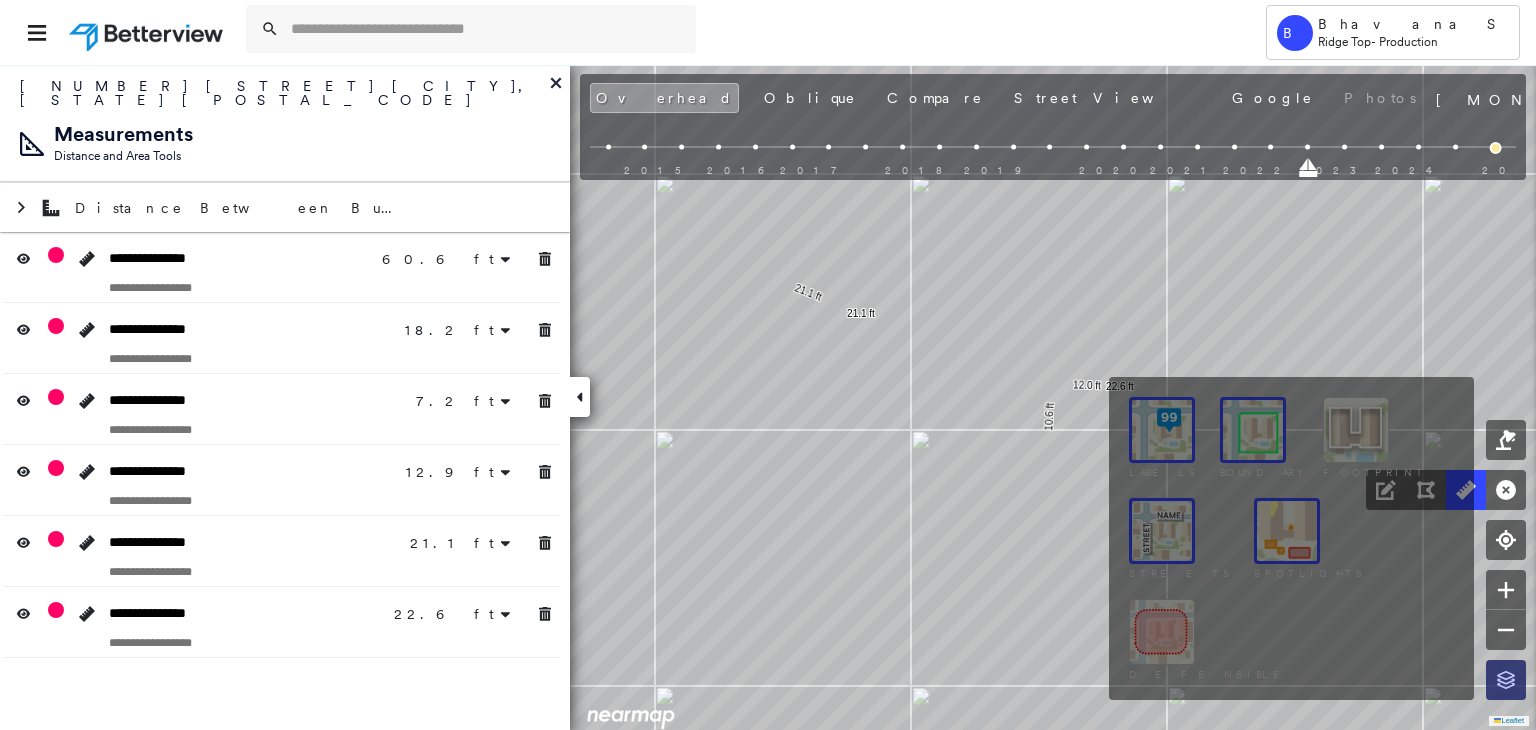 click 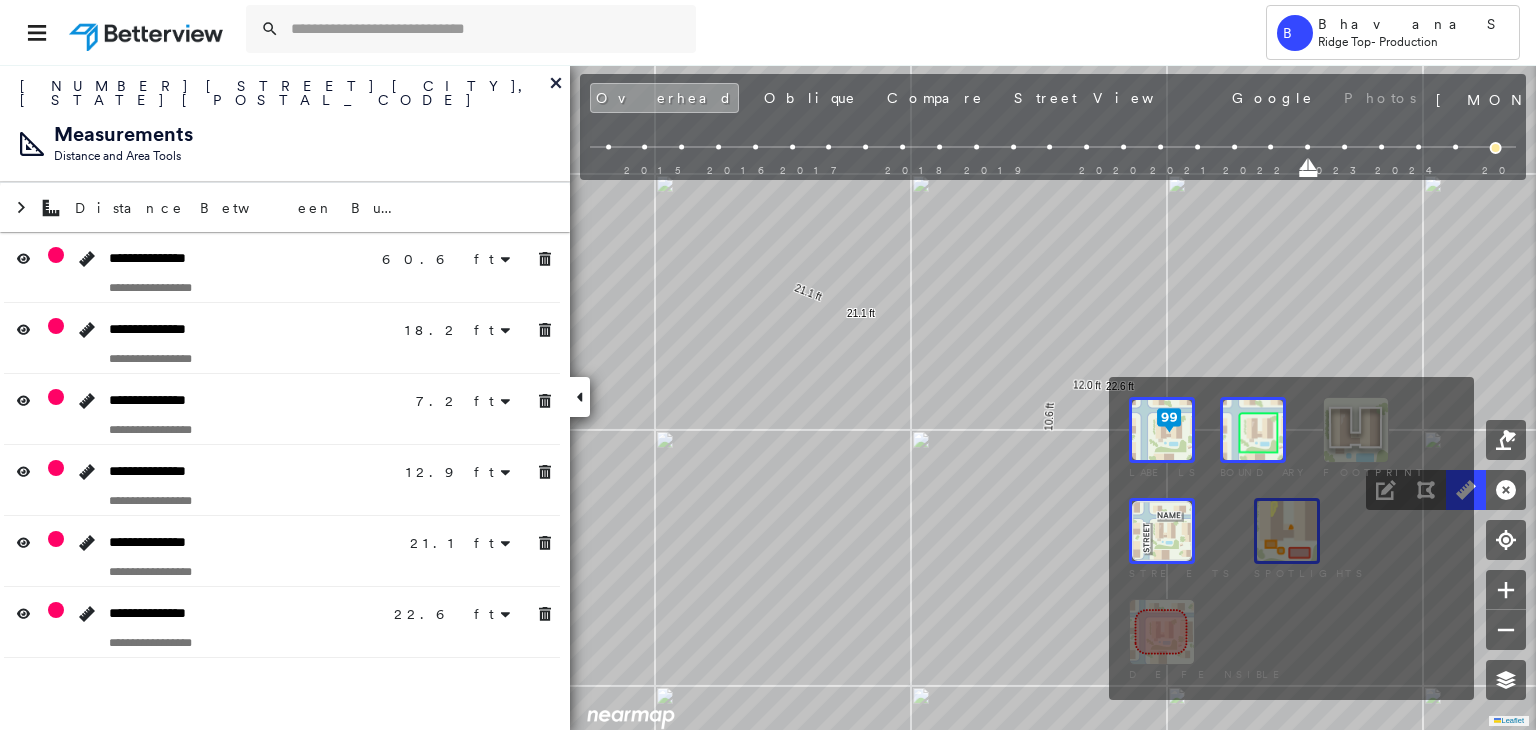 click at bounding box center (1253, 430) 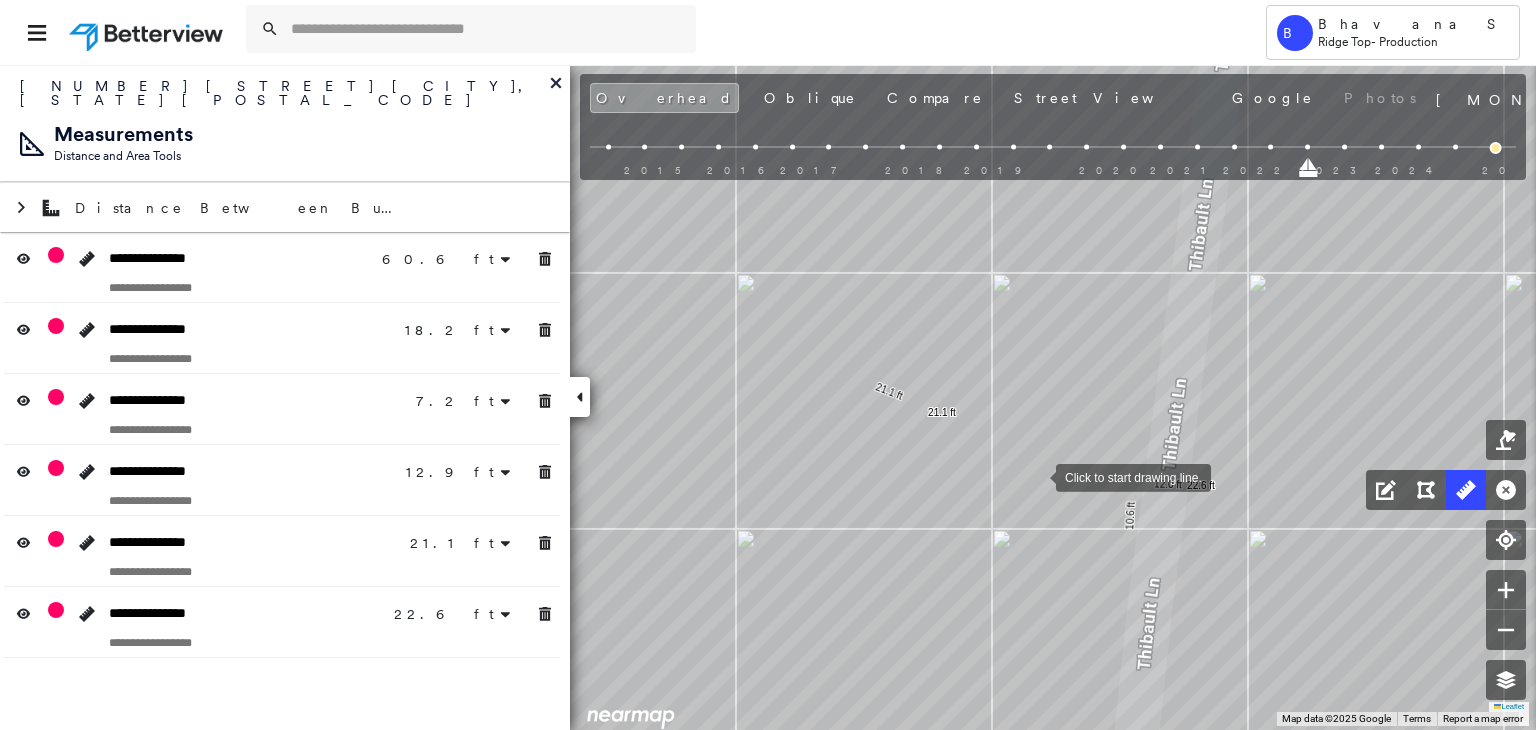drag, startPoint x: 1019, startPoint y: 445, endPoint x: 1035, endPoint y: 475, distance: 34 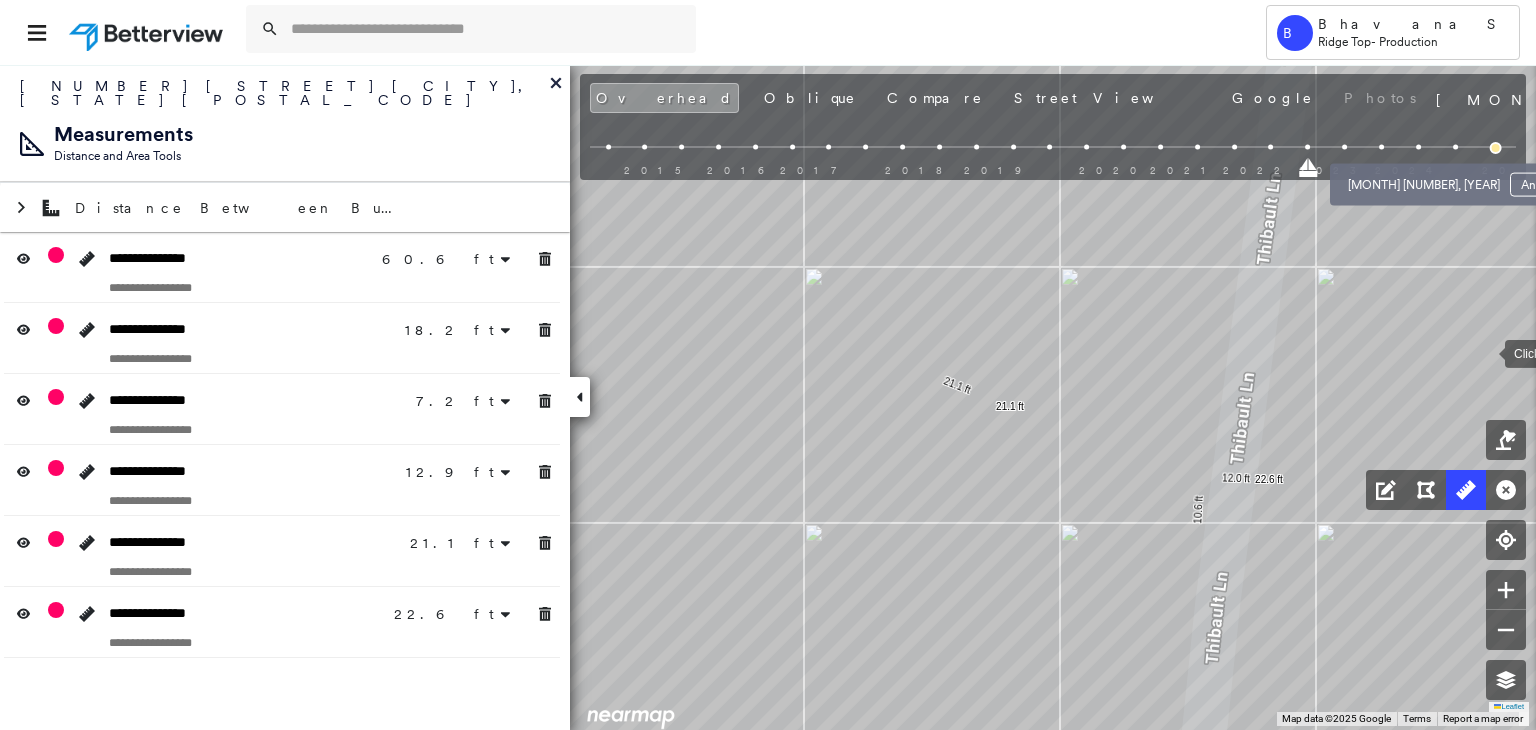 click at bounding box center (1418, 147) 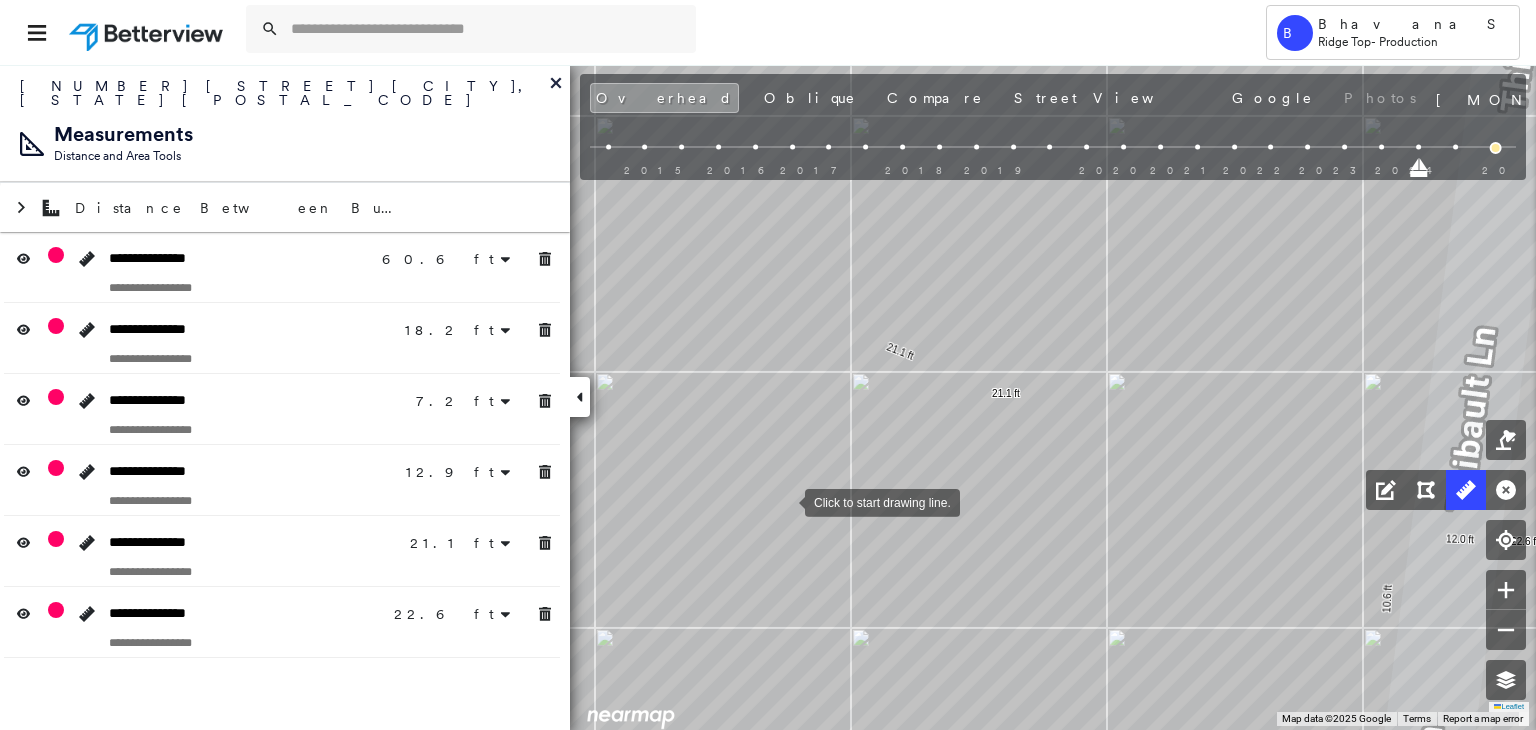 click at bounding box center (785, 501) 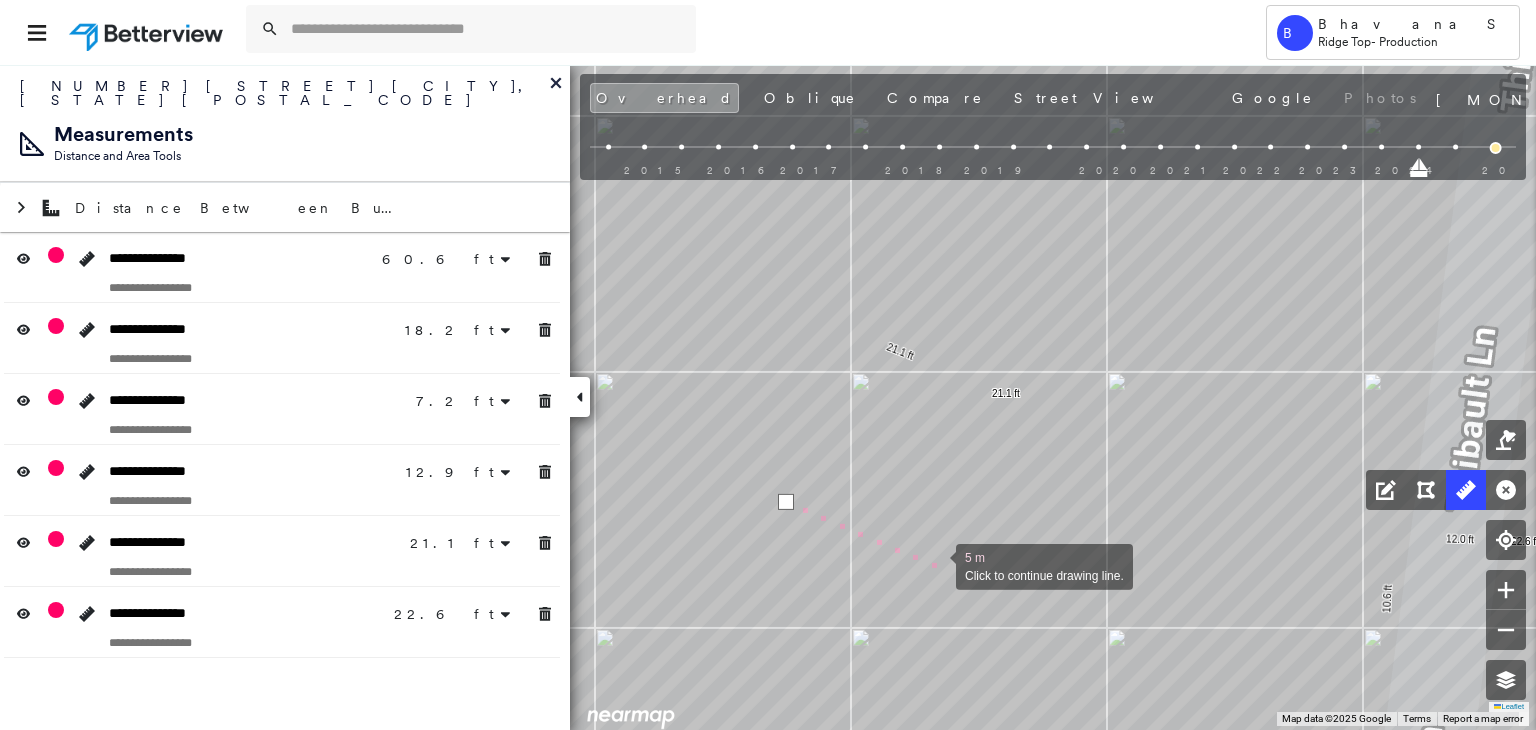 click at bounding box center [936, 565] 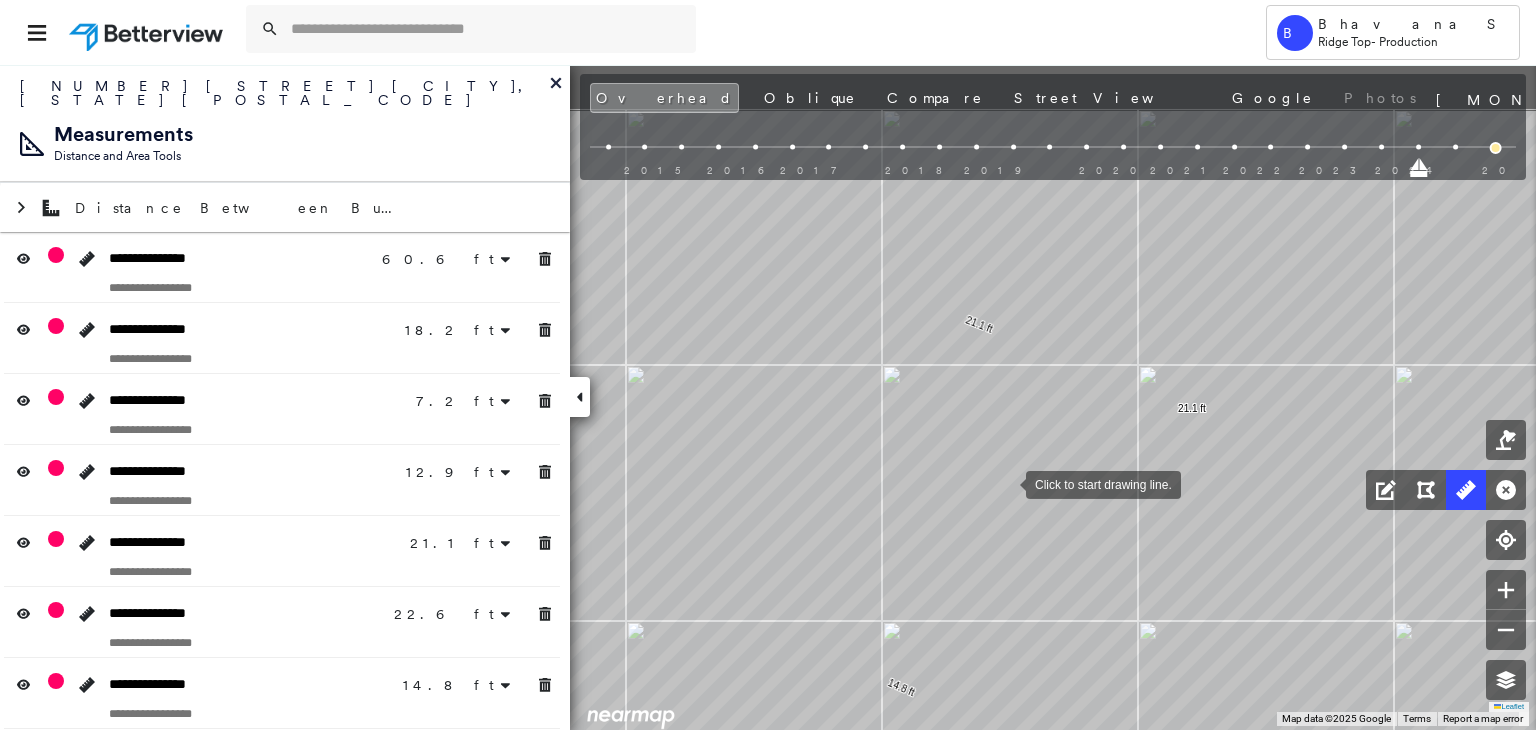 drag, startPoint x: 953, startPoint y: 369, endPoint x: 1006, endPoint y: 482, distance: 124.81186 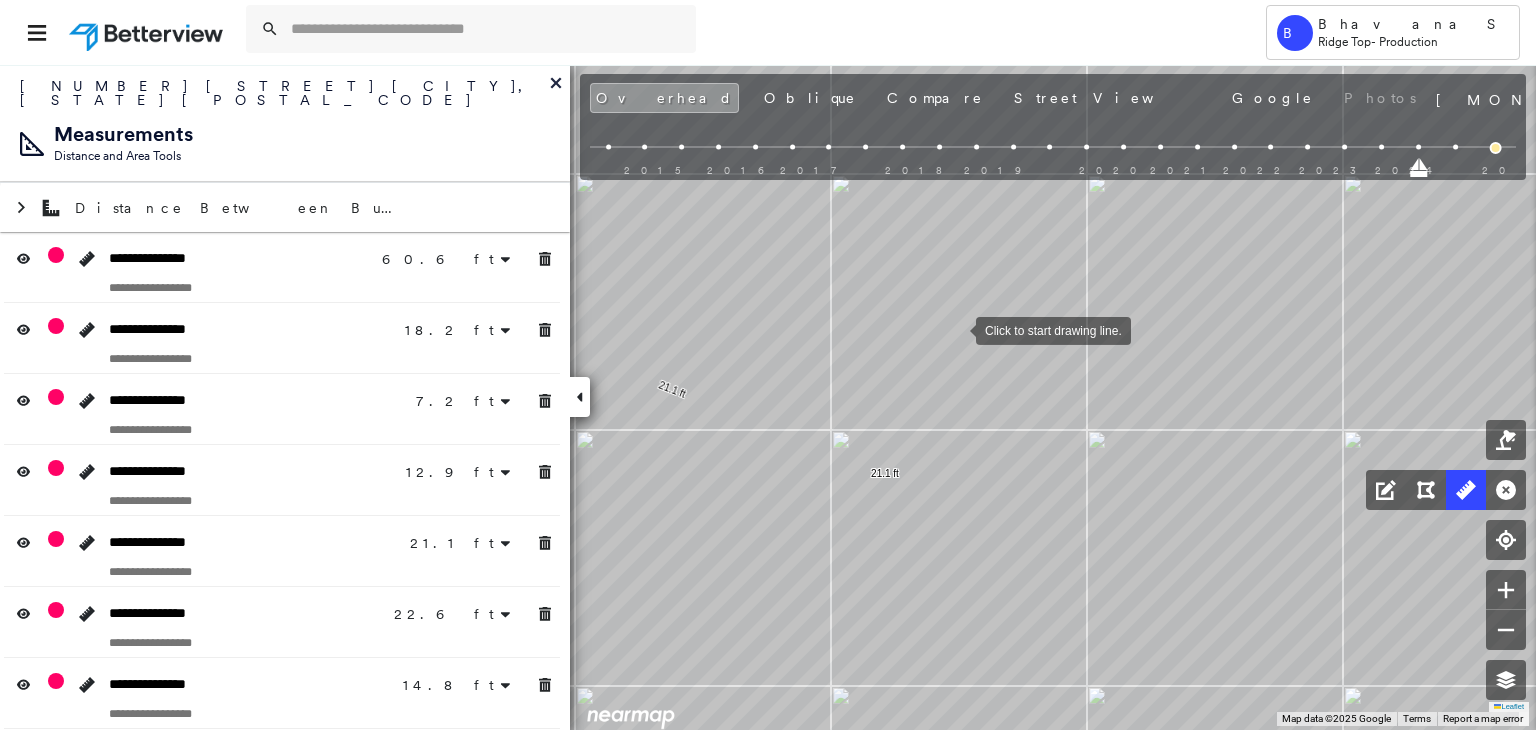 click at bounding box center (956, 329) 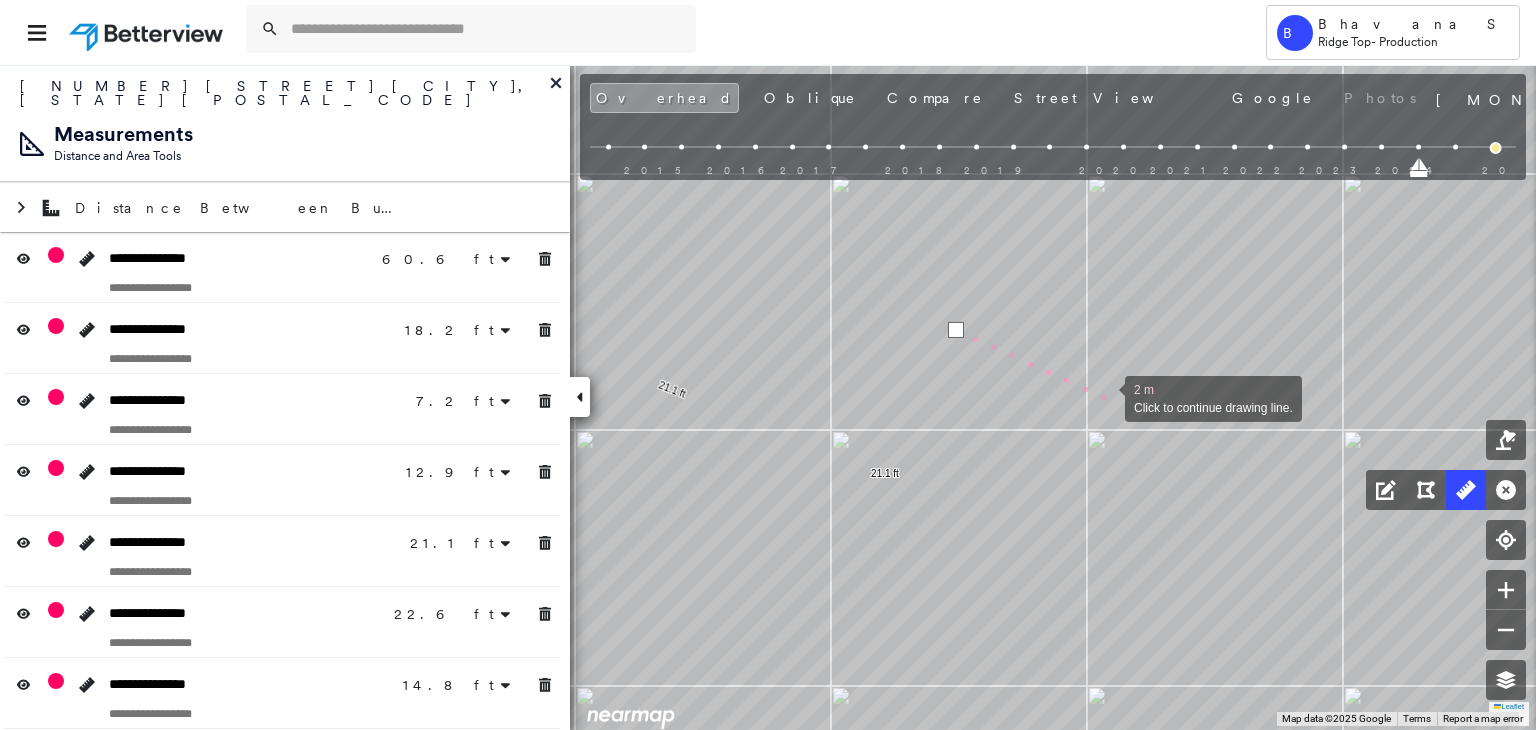 click at bounding box center (1105, 397) 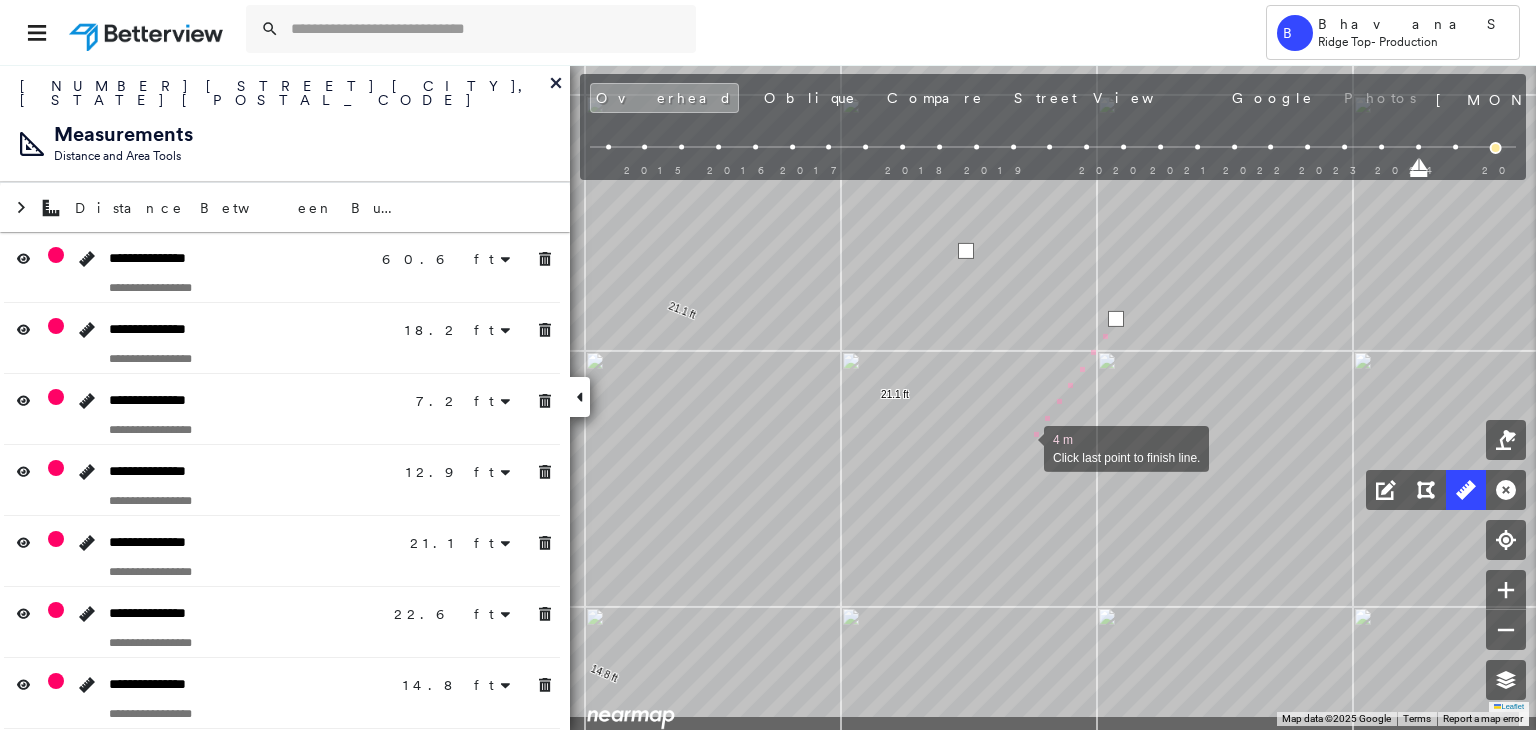 drag, startPoint x: 1013, startPoint y: 533, endPoint x: 1022, endPoint y: 444, distance: 89.453896 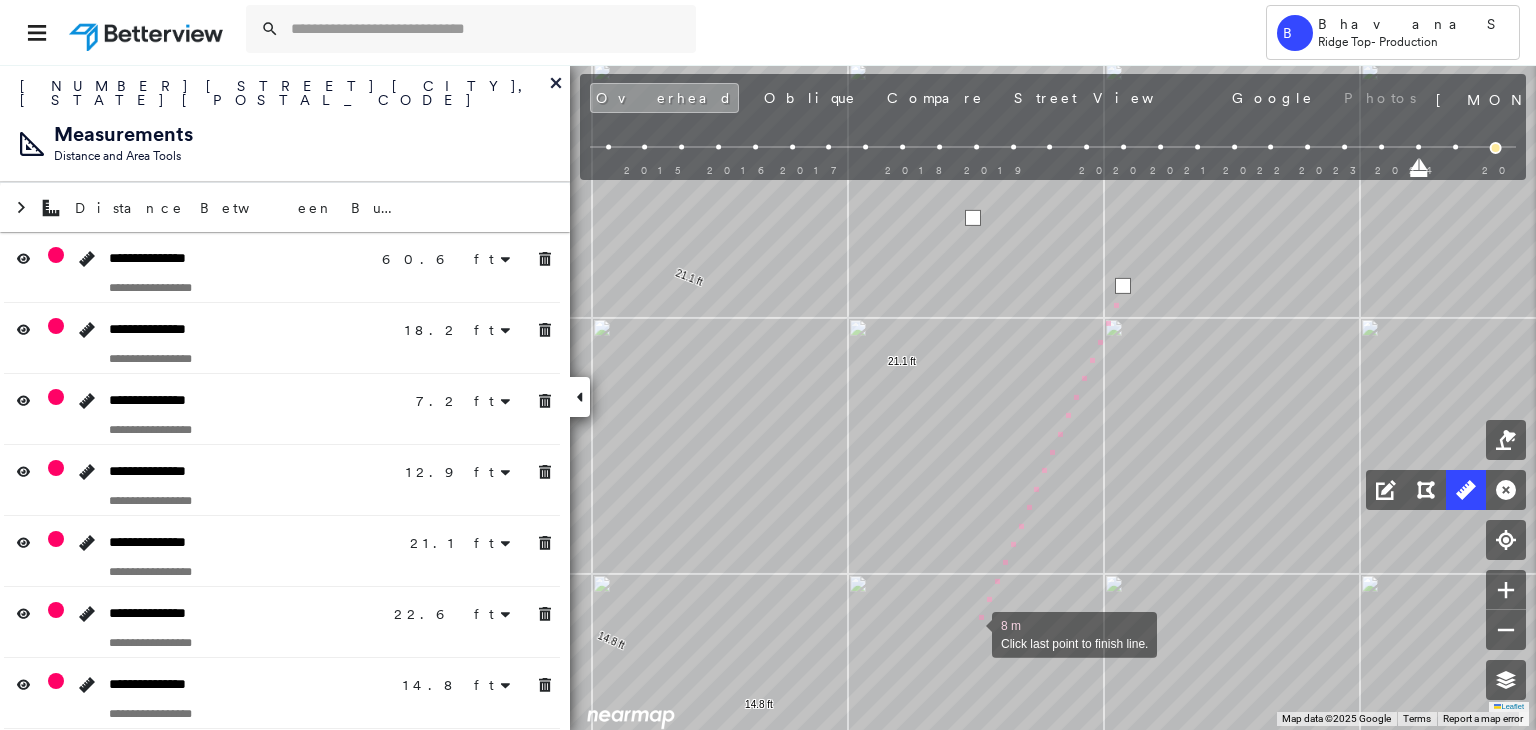 click at bounding box center (972, 633) 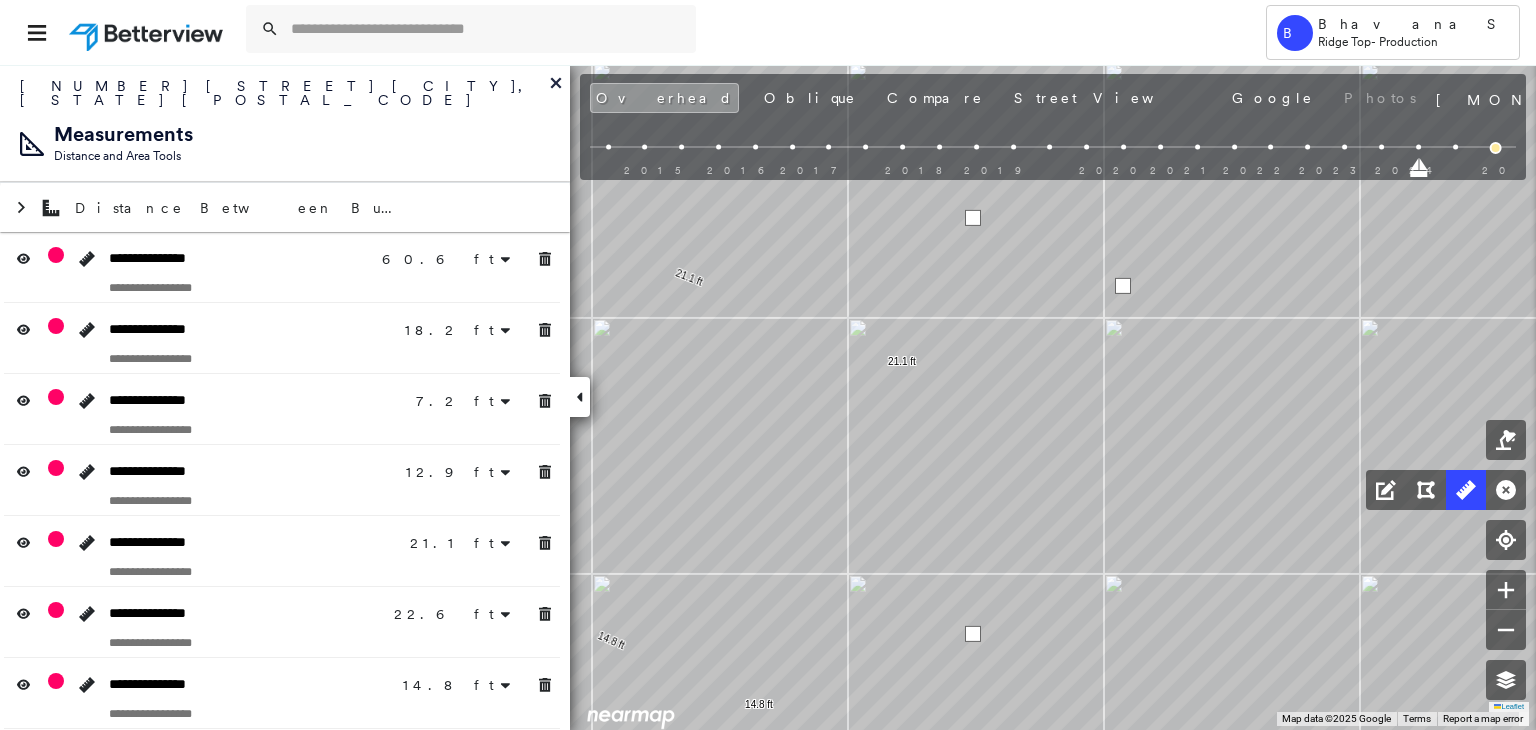 click at bounding box center [973, 634] 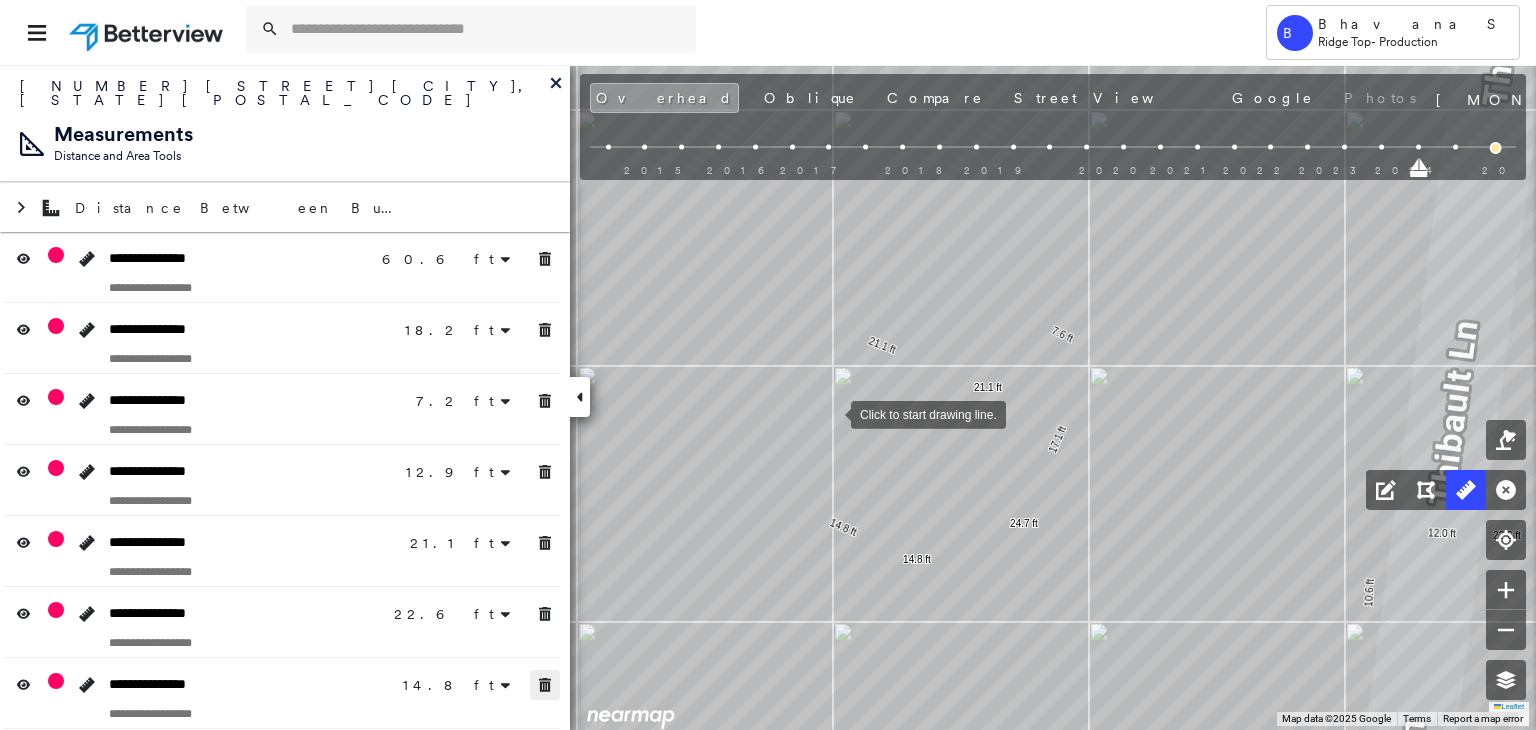 click 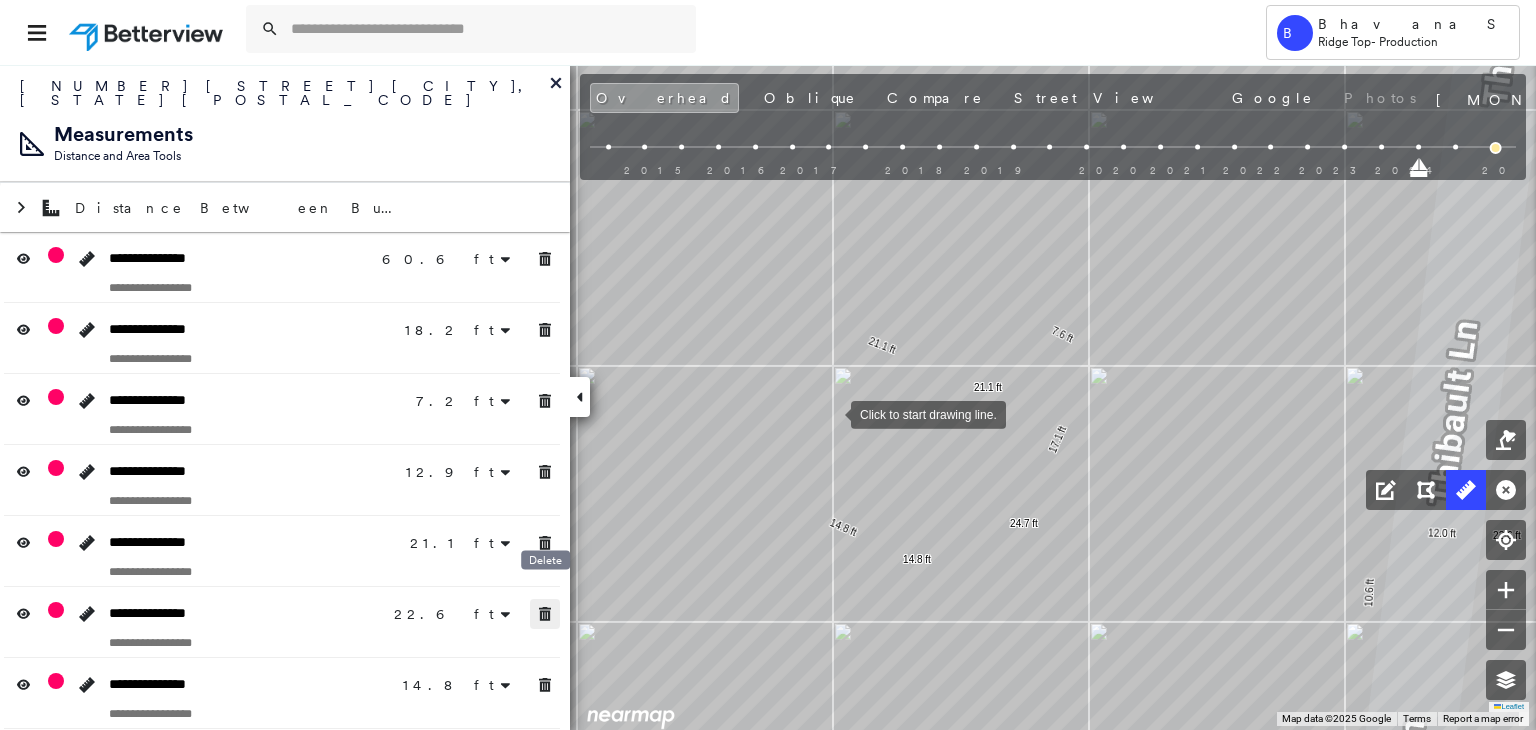 click 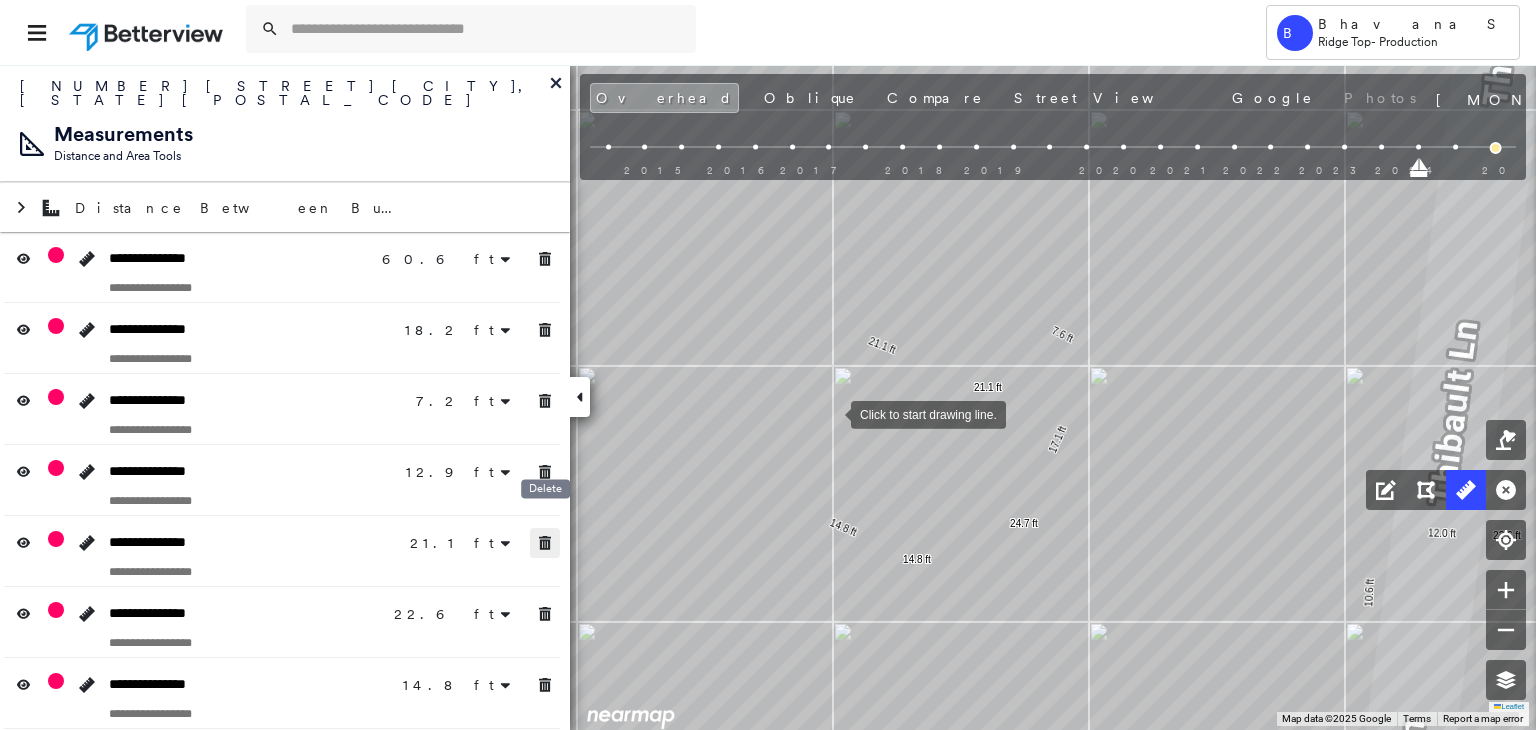 click 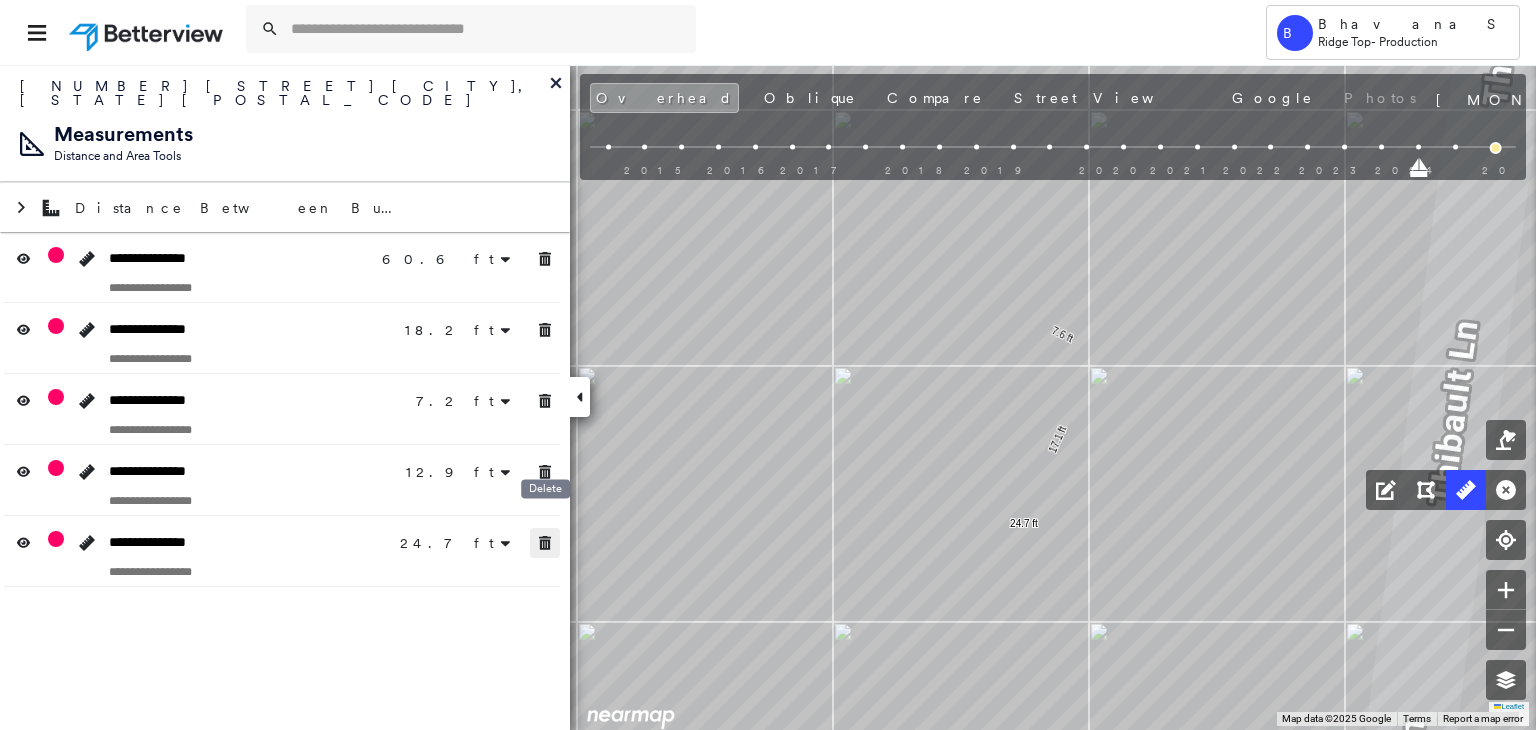 click 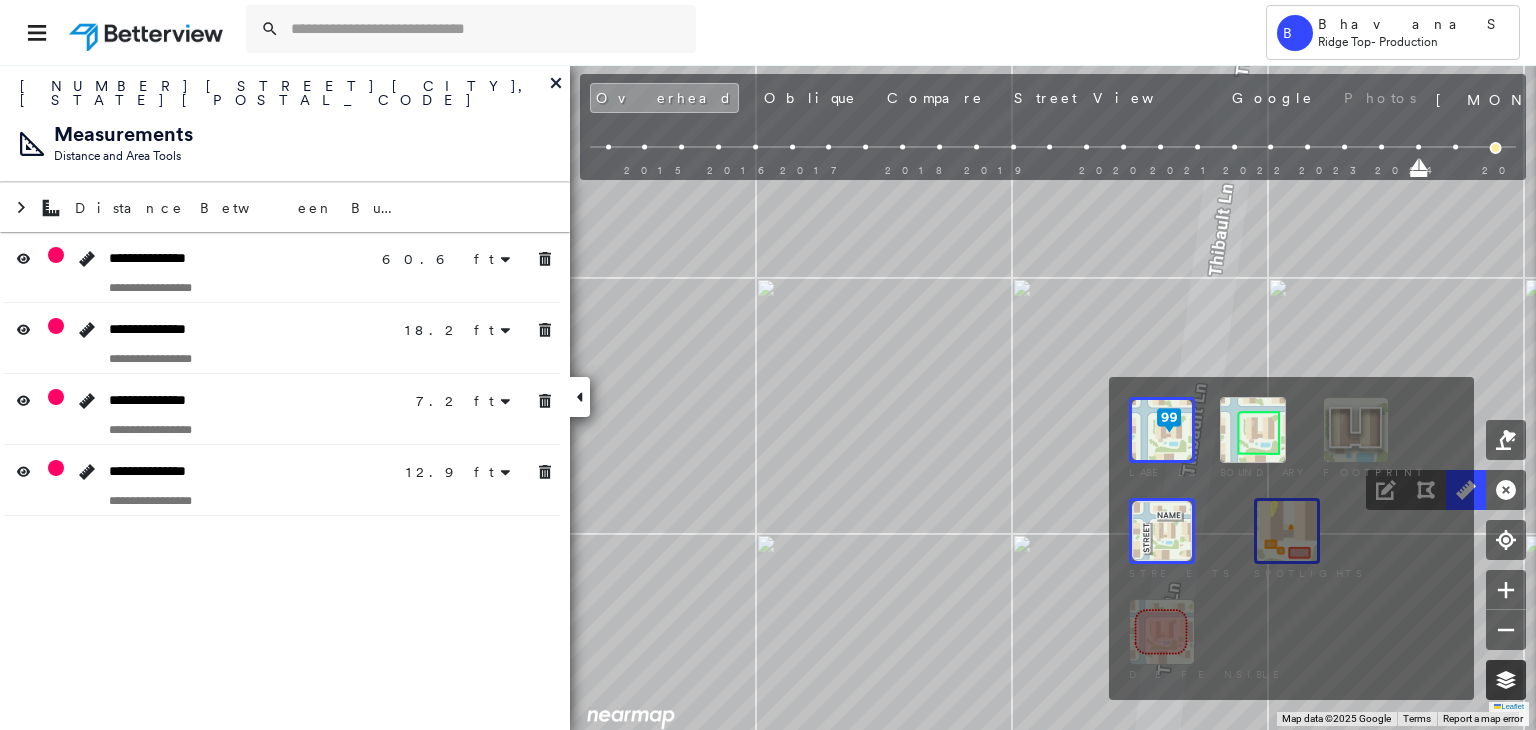 click 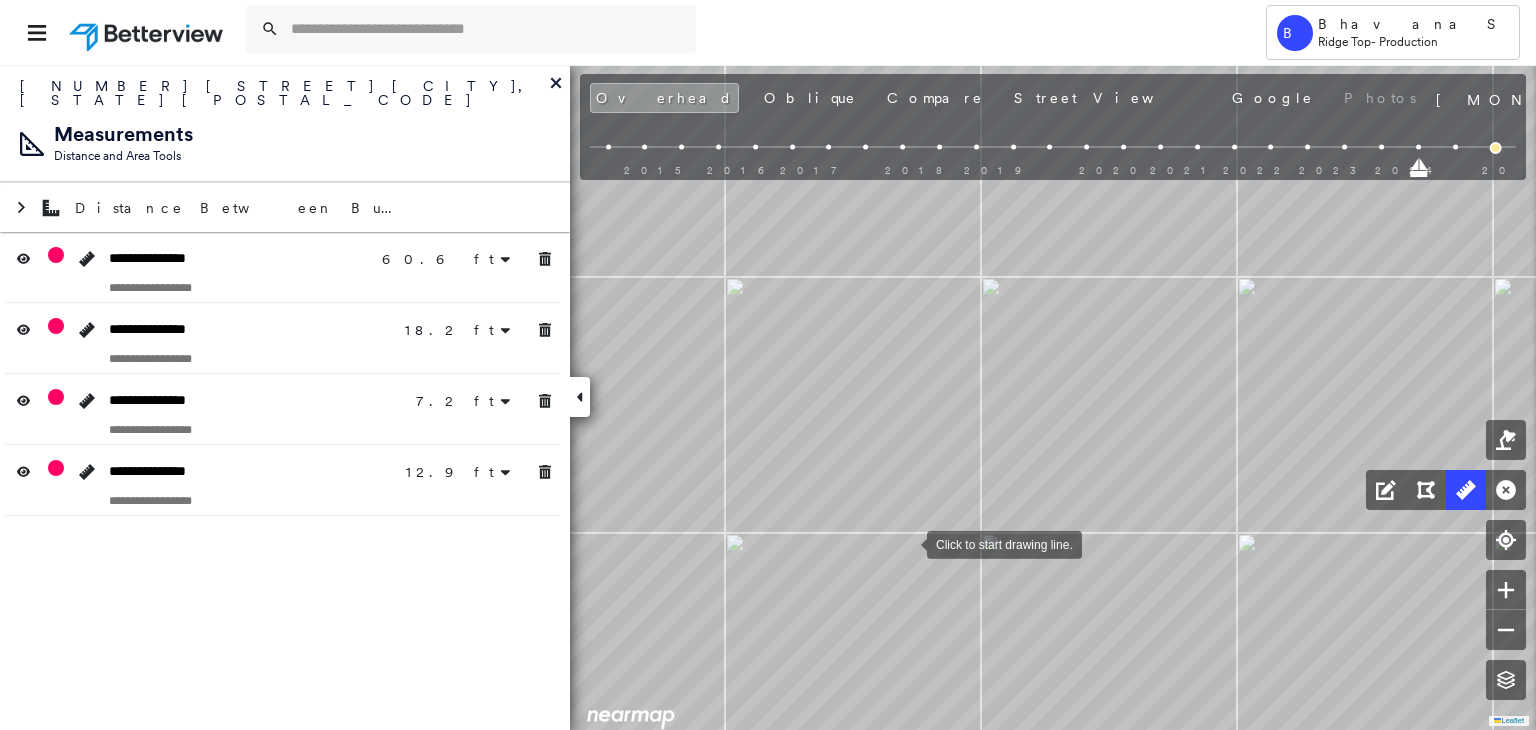 drag, startPoint x: 939, startPoint y: 544, endPoint x: 907, endPoint y: 543, distance: 32.01562 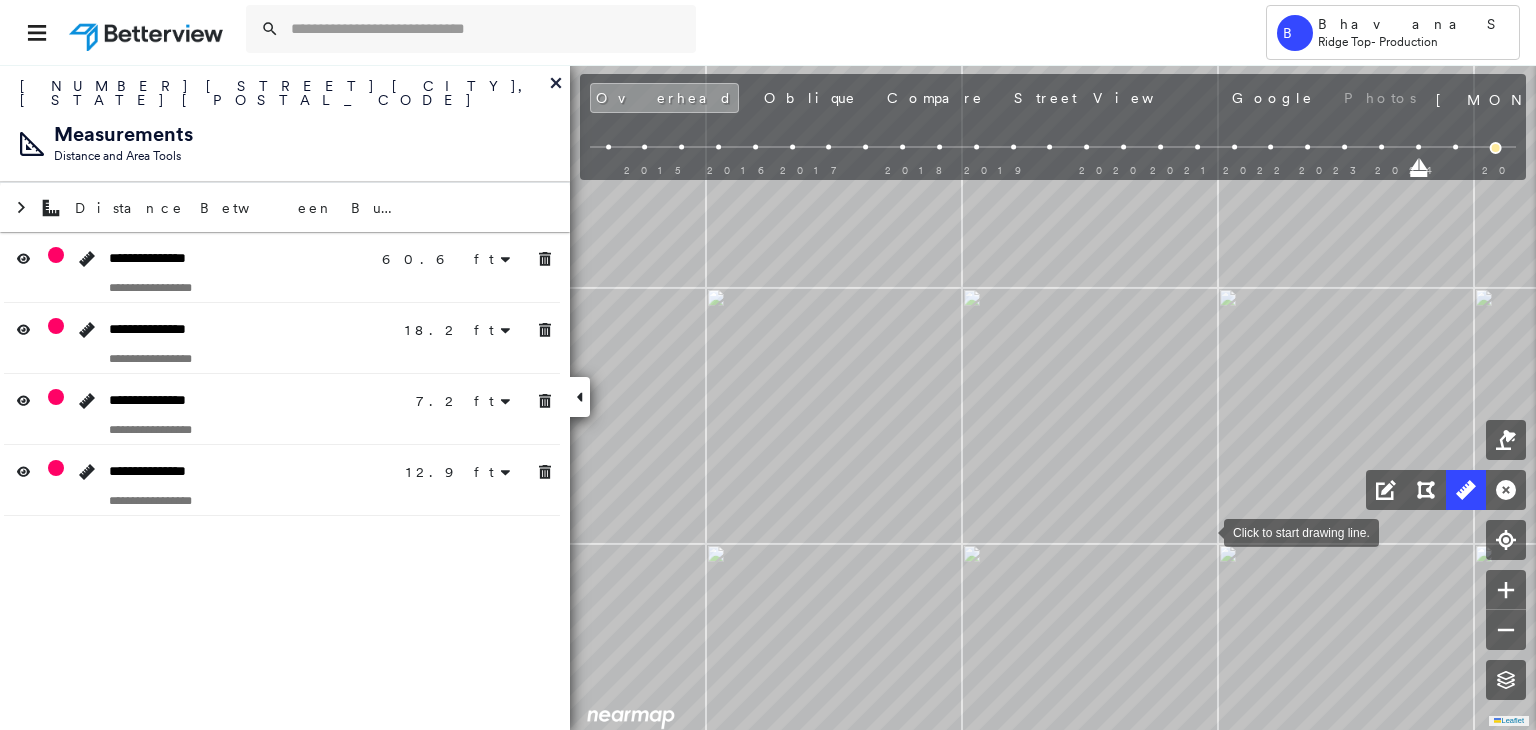 drag, startPoint x: 1199, startPoint y: 485, endPoint x: 1200, endPoint y: 529, distance: 44.011364 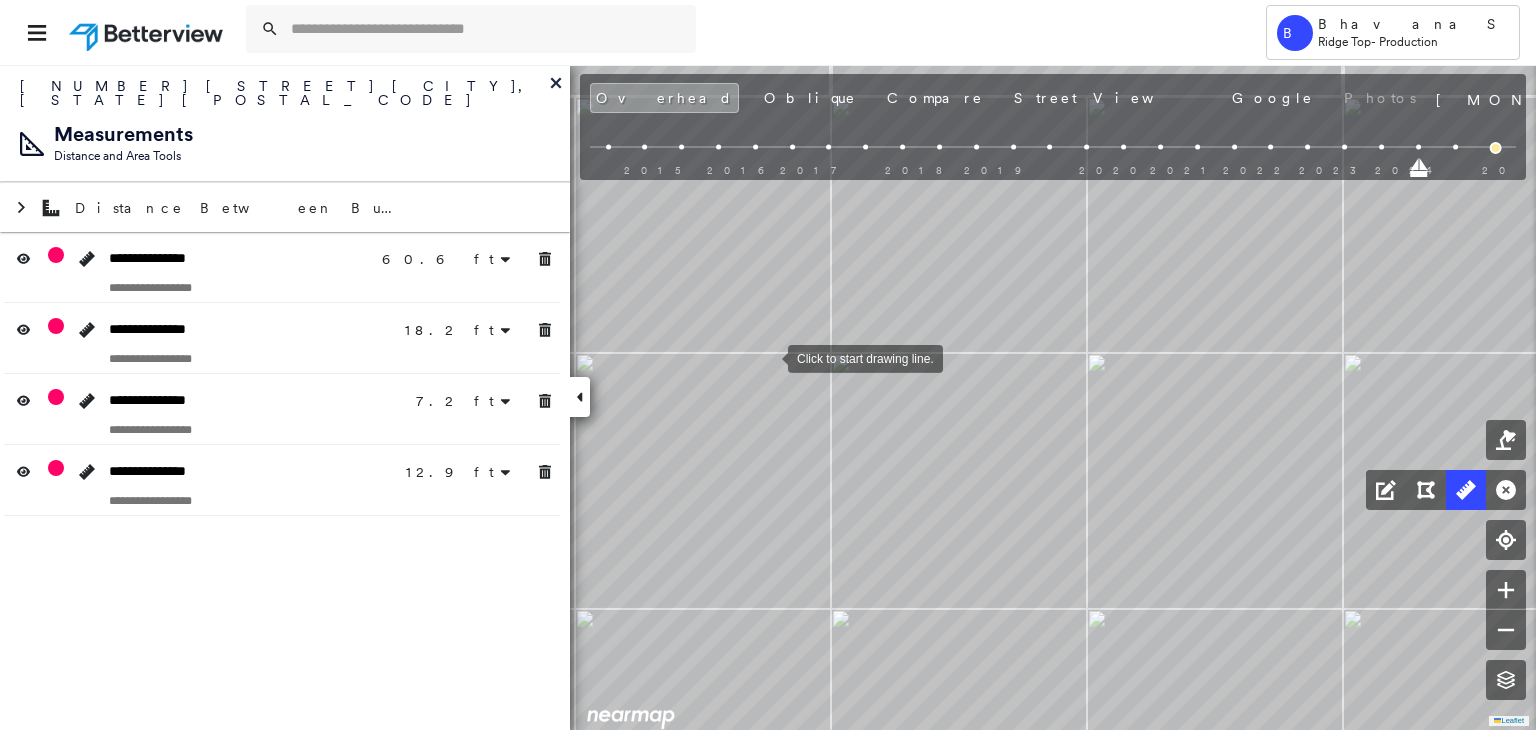 click at bounding box center (768, 357) 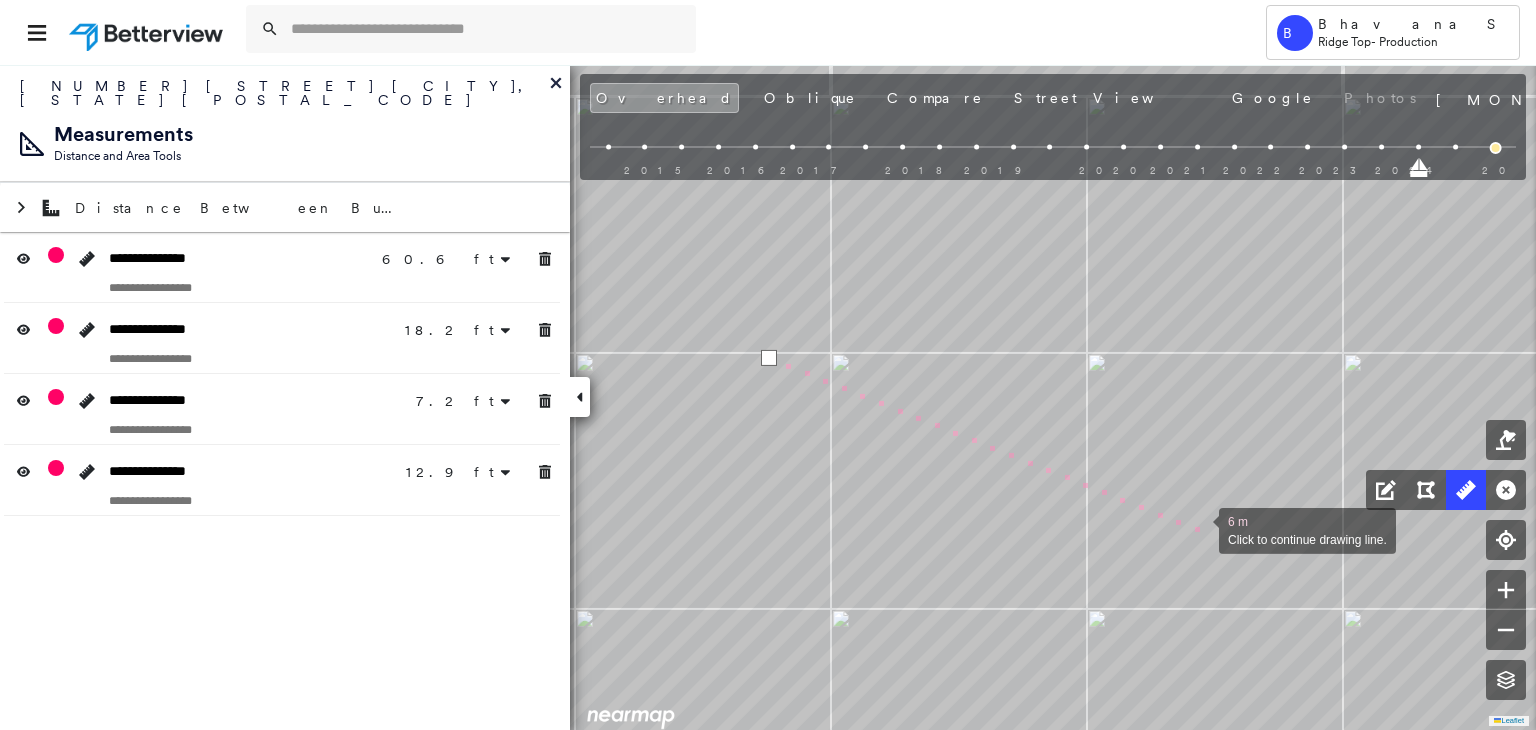 click at bounding box center [1199, 529] 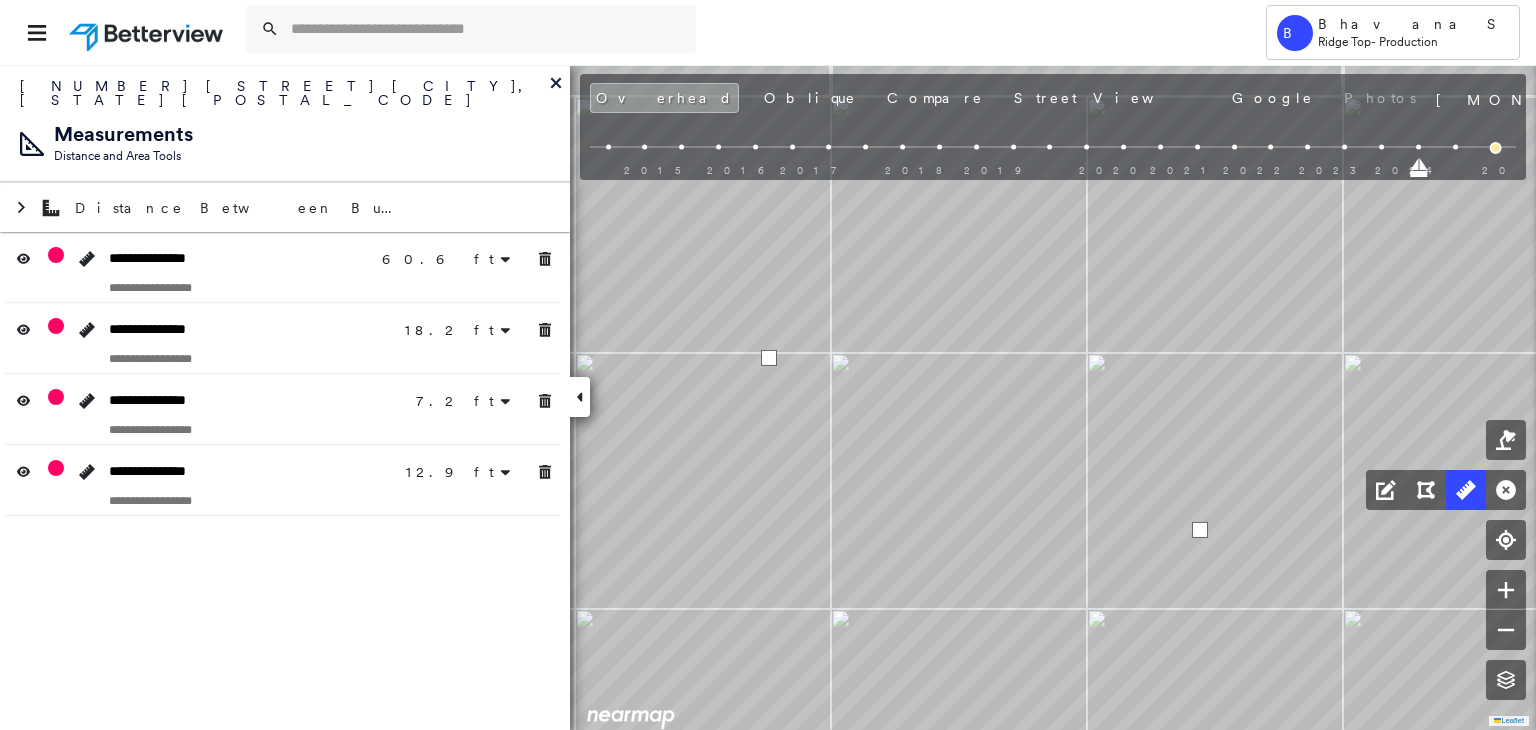 click at bounding box center [1200, 530] 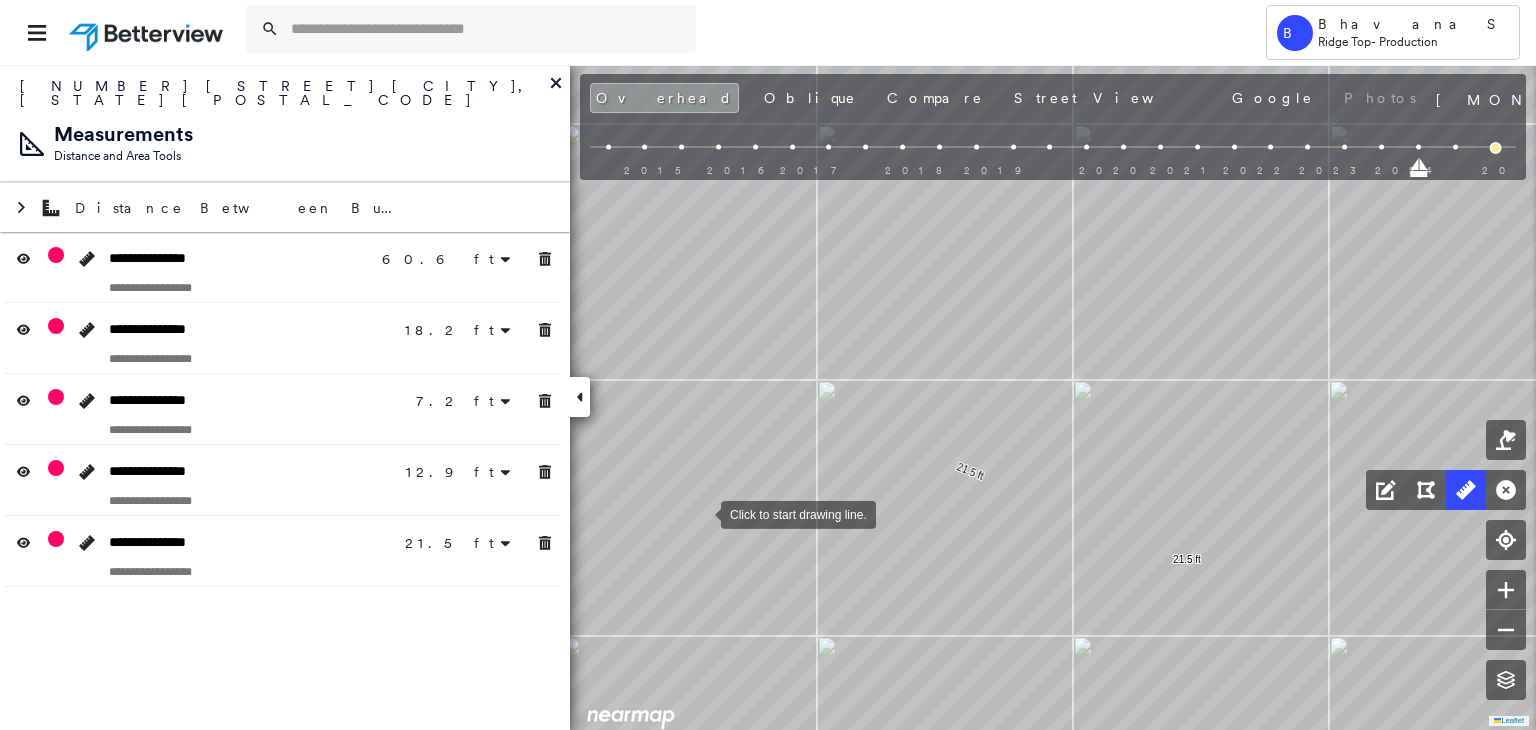 click at bounding box center [701, 513] 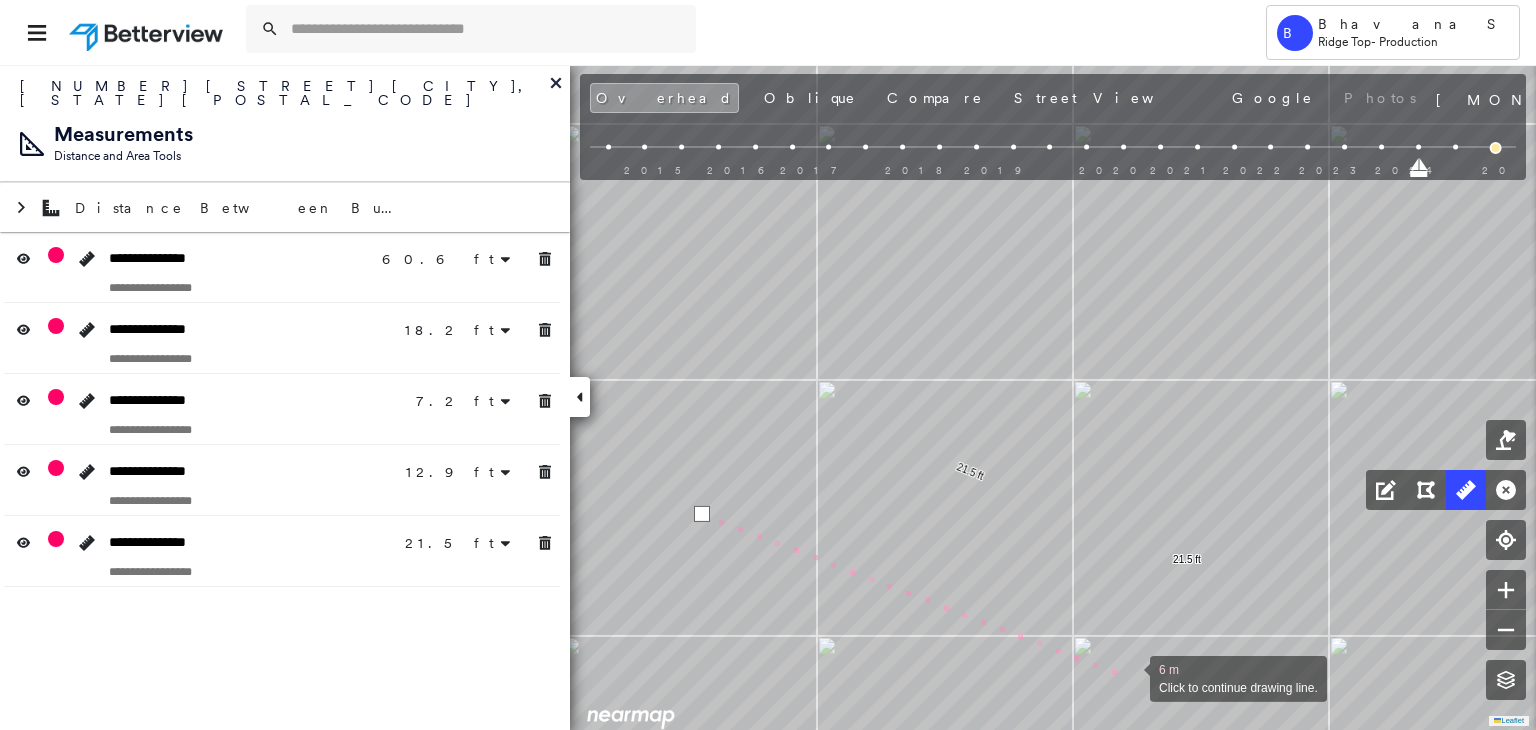 click at bounding box center (1130, 677) 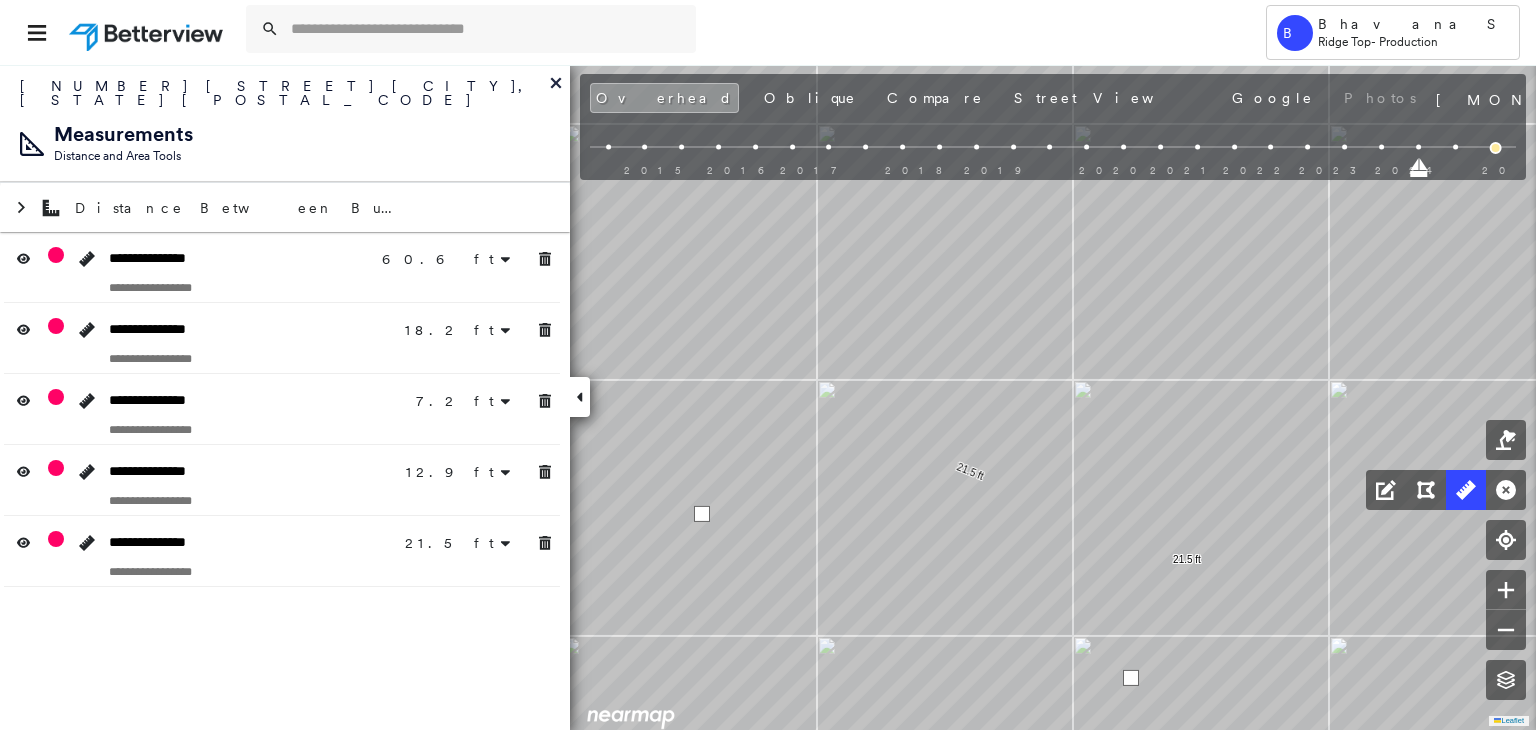 click at bounding box center [1131, 678] 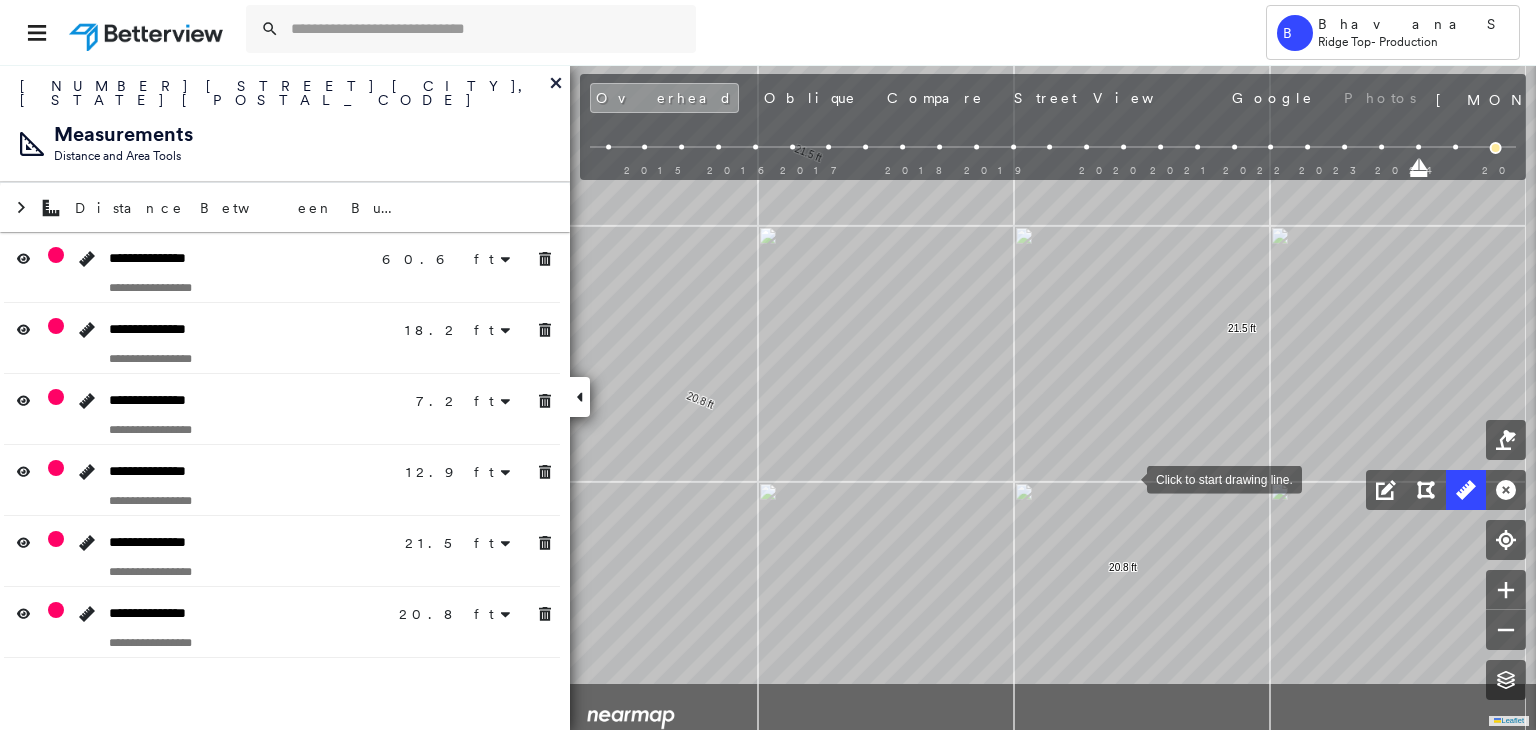 drag, startPoint x: 1173, startPoint y: 593, endPoint x: 1126, endPoint y: 471, distance: 130.7402 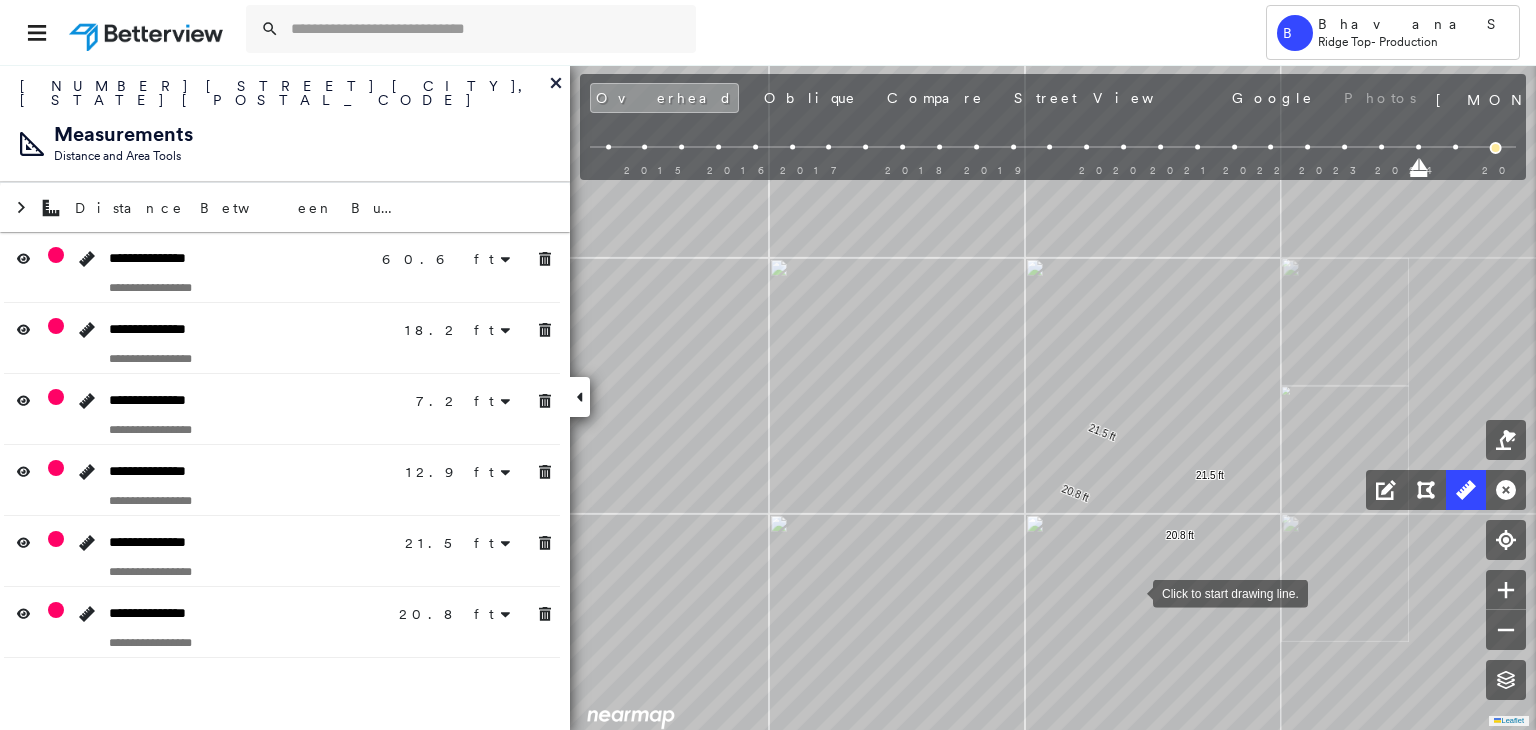 drag, startPoint x: 1133, startPoint y: 592, endPoint x: 1068, endPoint y: 503, distance: 110.20889 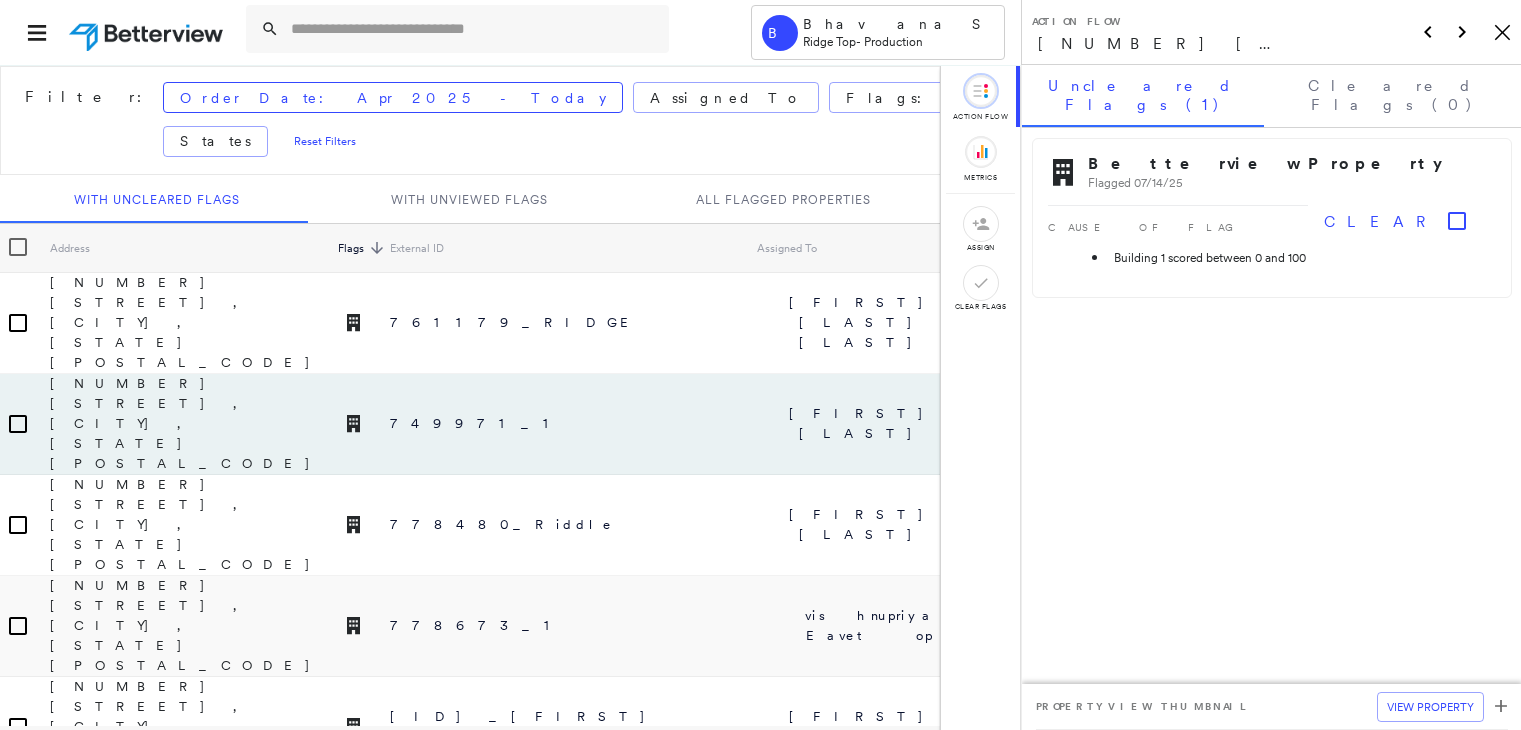 scroll, scrollTop: 0, scrollLeft: 0, axis: both 